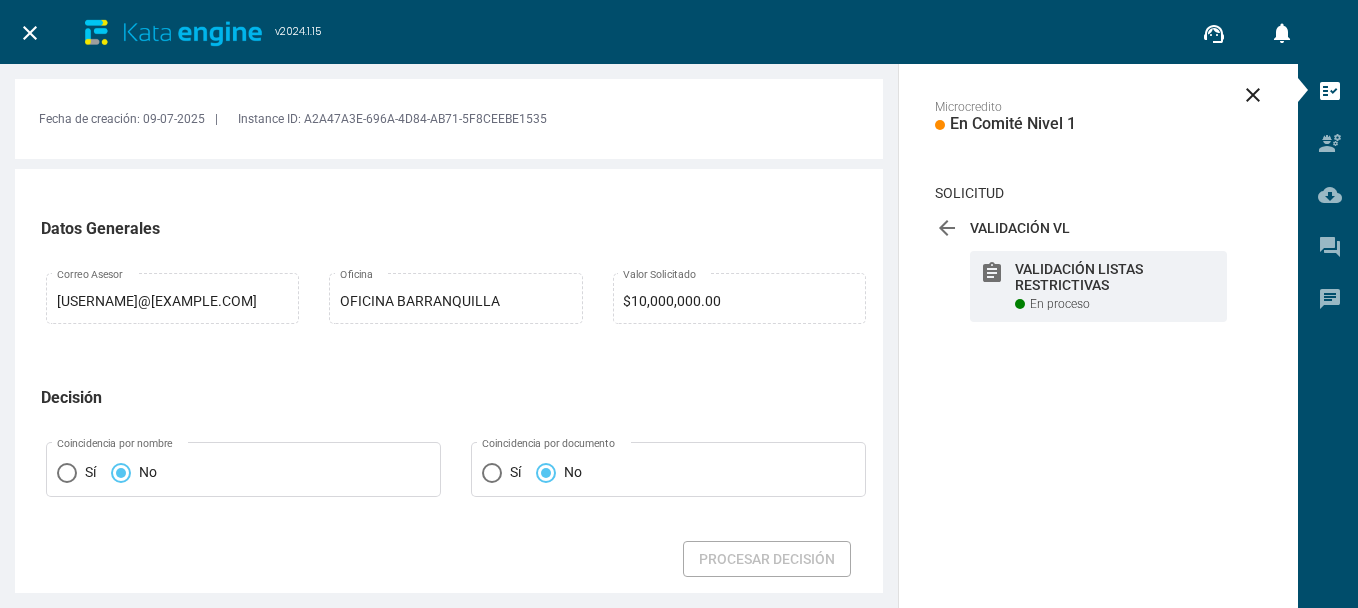 scroll, scrollTop: 0, scrollLeft: 0, axis: both 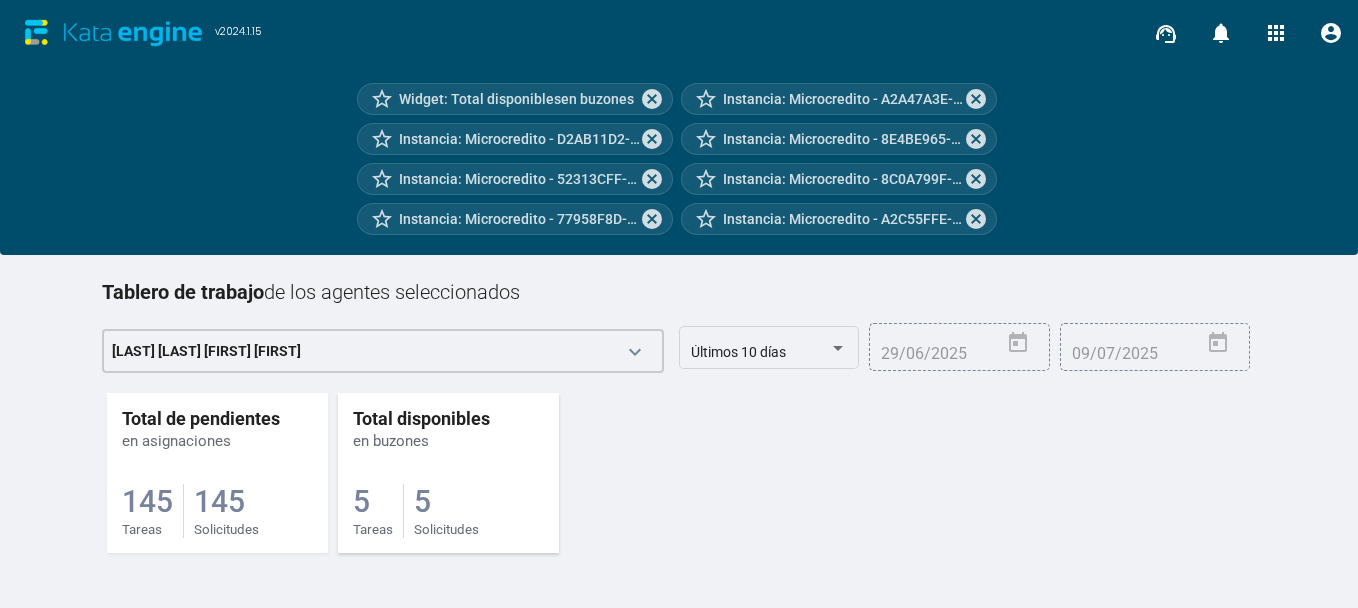 click on "Total disponibles" at bounding box center (201, 418) 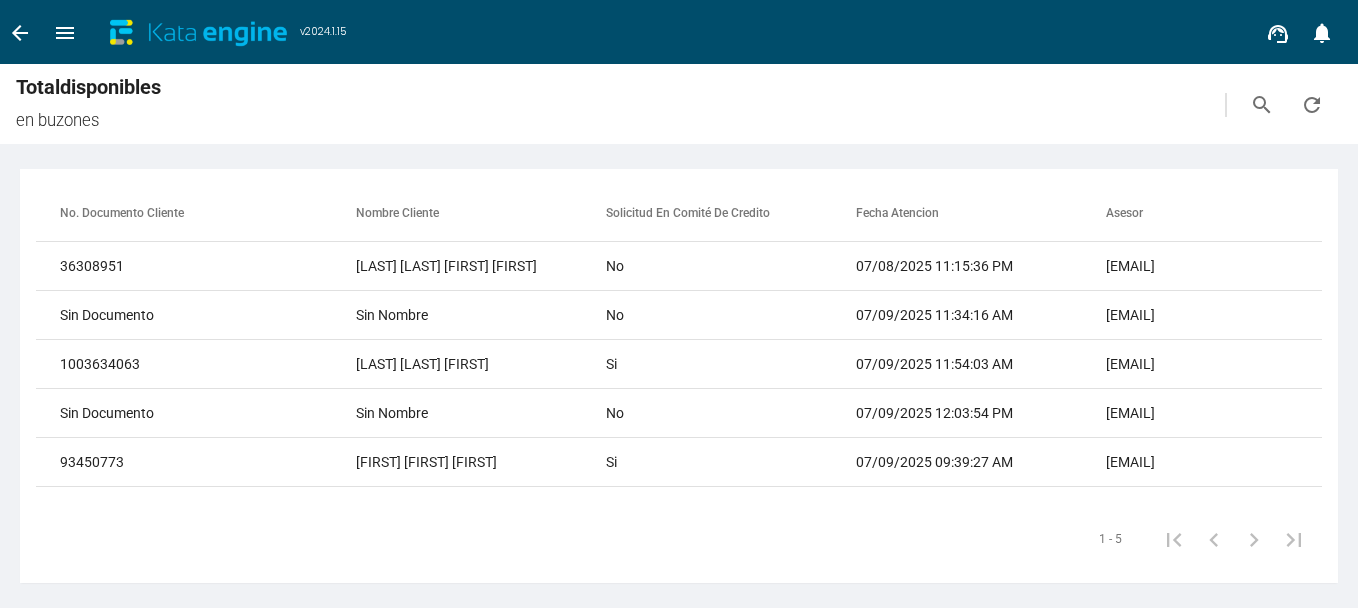 scroll, scrollTop: 0, scrollLeft: 0, axis: both 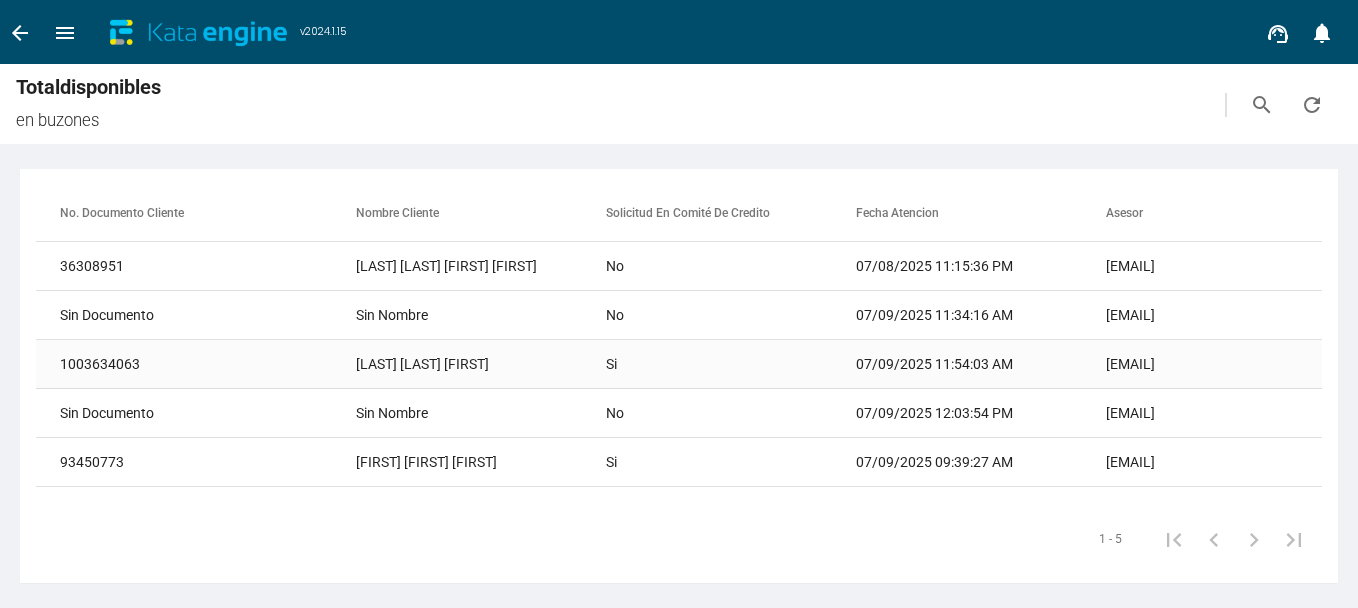 click on "YAÑEZ GARCIA SANTIAGO" at bounding box center (481, 266) 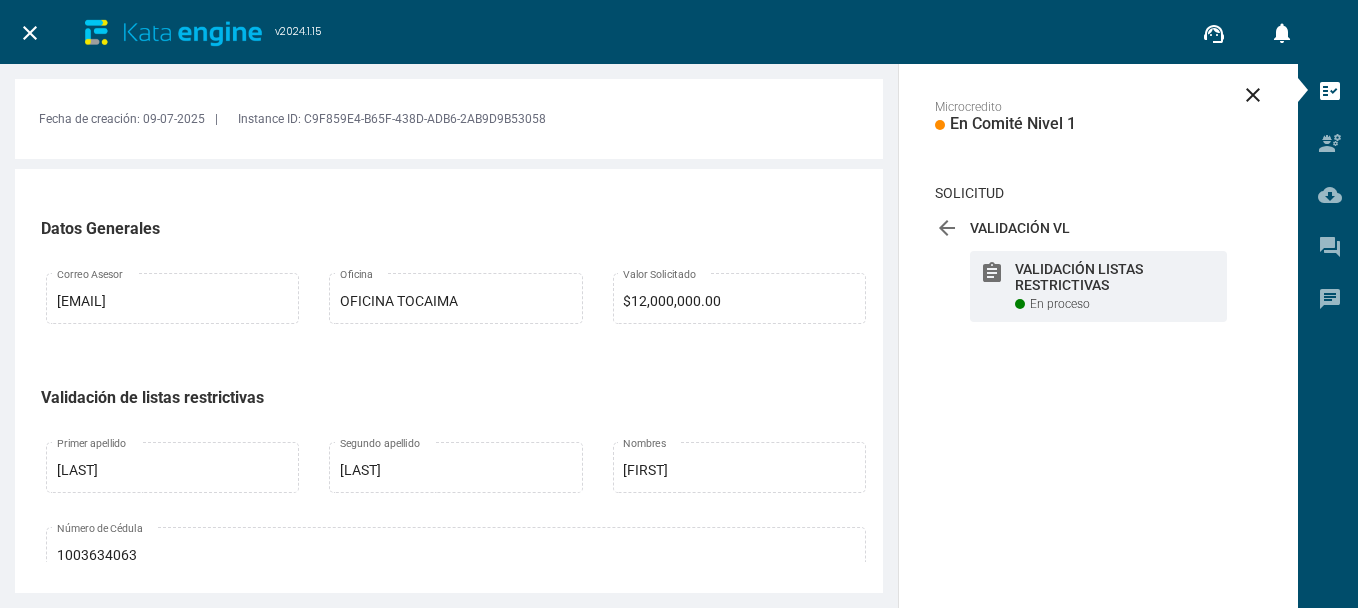 click at bounding box center [456, 969] 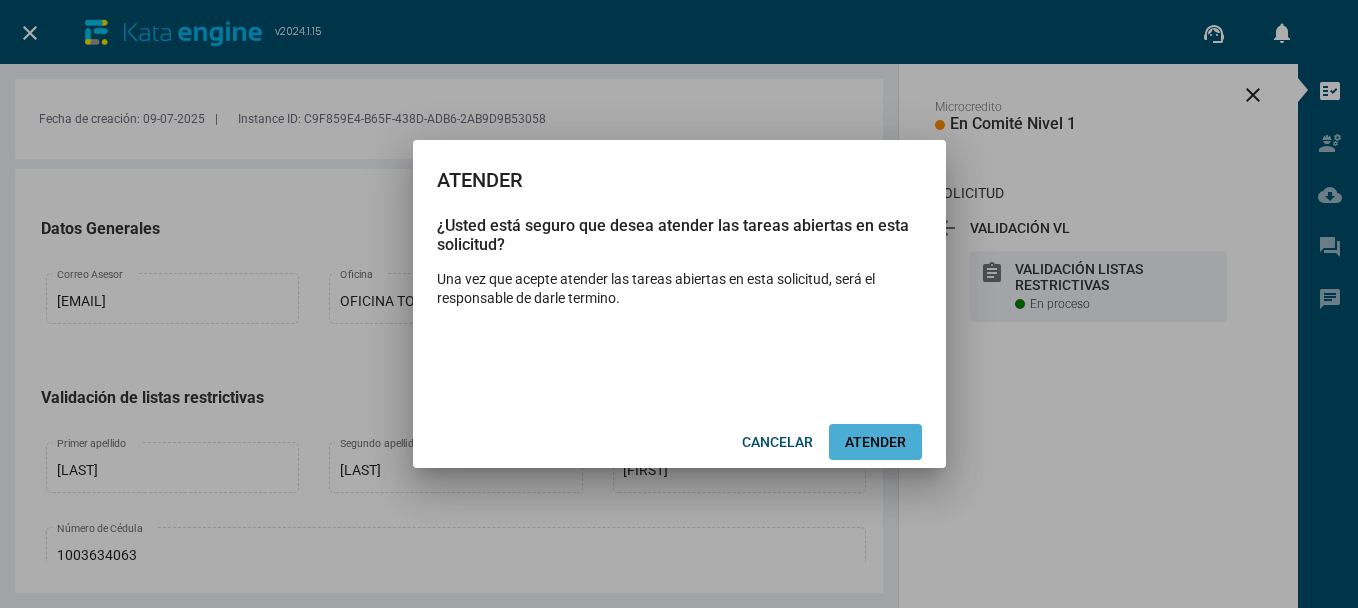 click on "ATENDER" at bounding box center (875, 442) 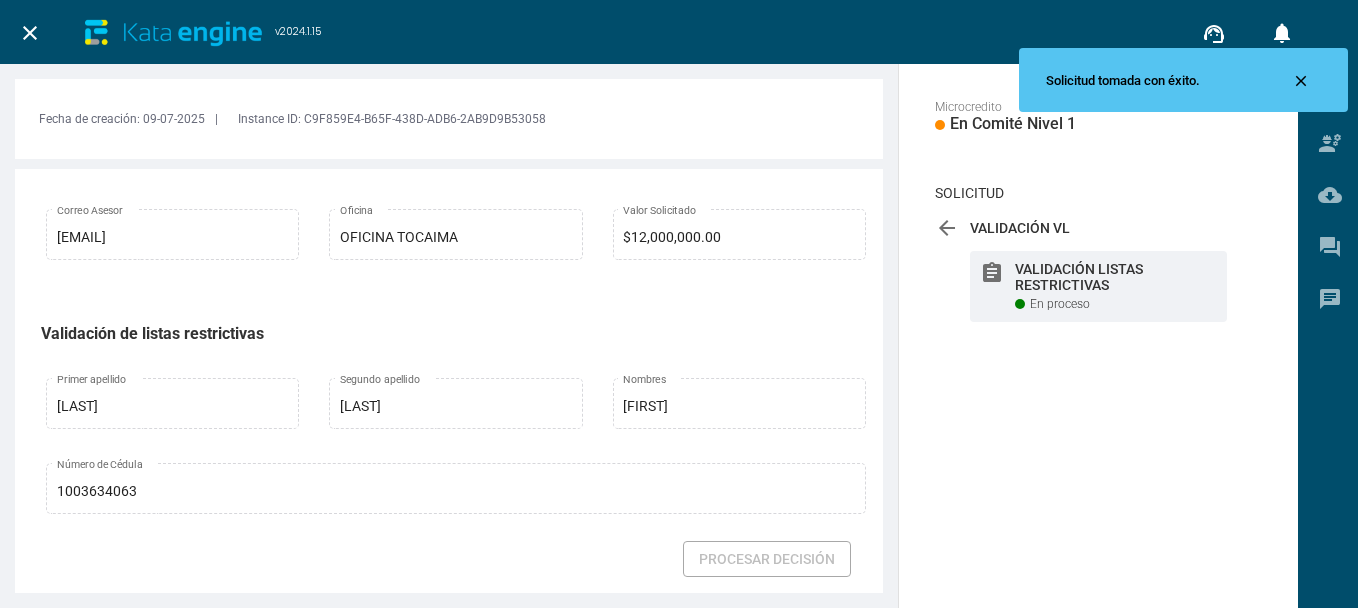 scroll, scrollTop: 100, scrollLeft: 0, axis: vertical 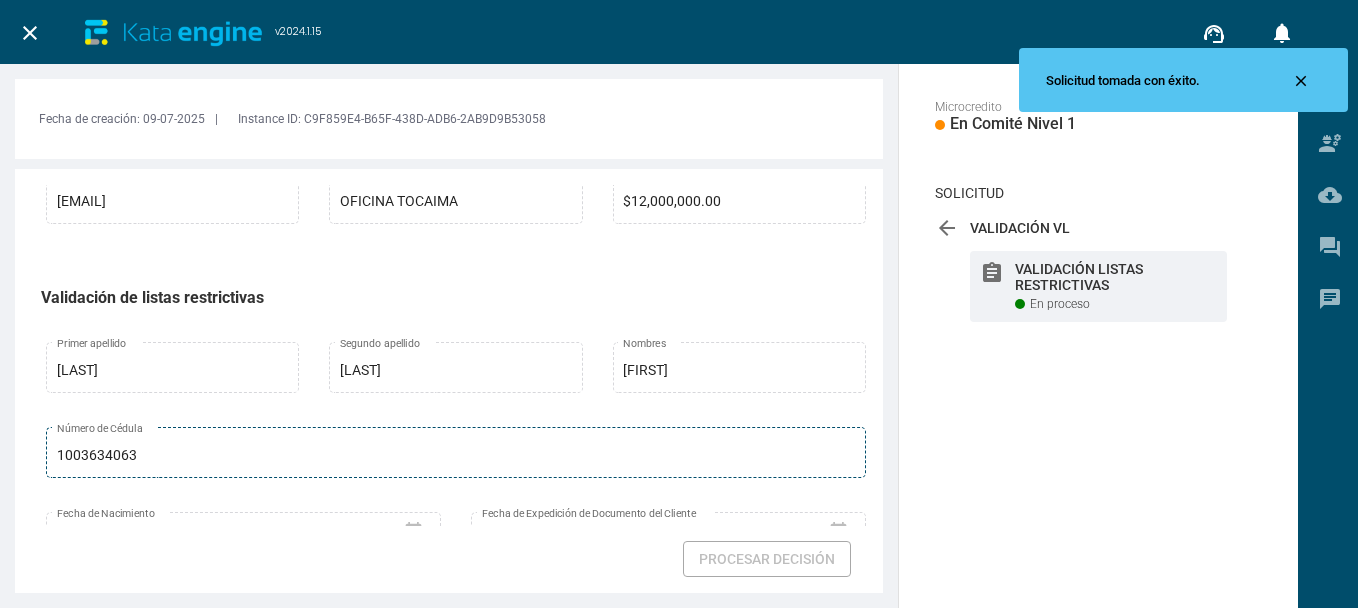 click on "1003634063" at bounding box center (456, 456) 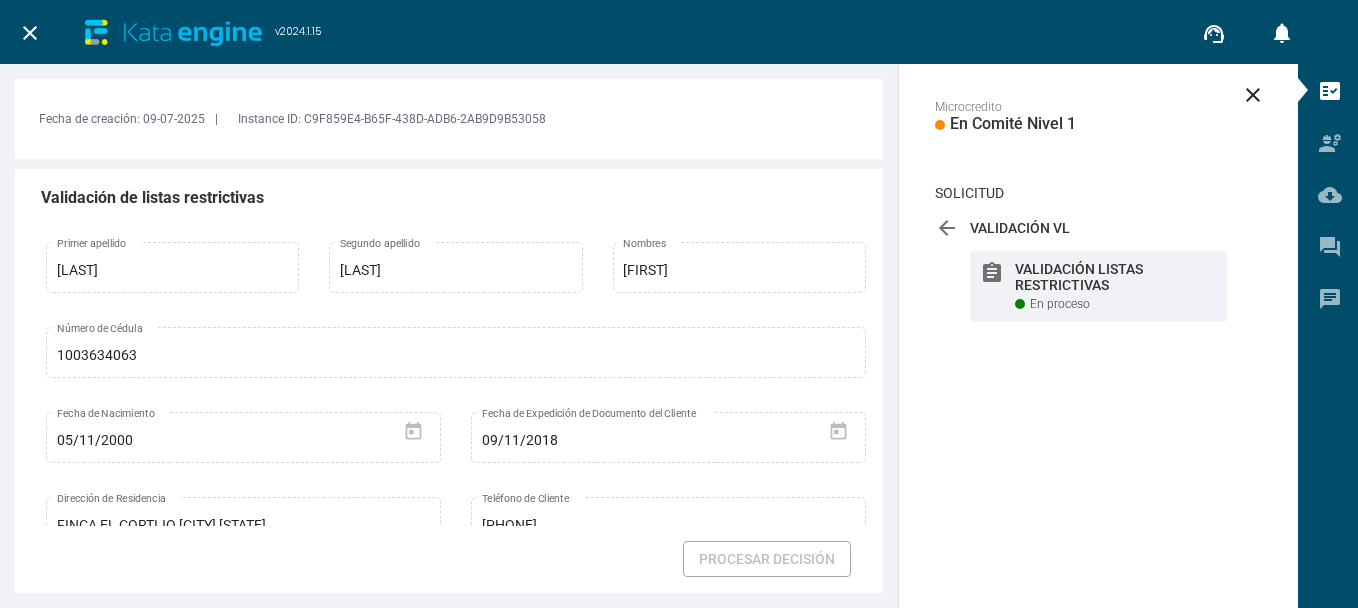 scroll, scrollTop: 100, scrollLeft: 0, axis: vertical 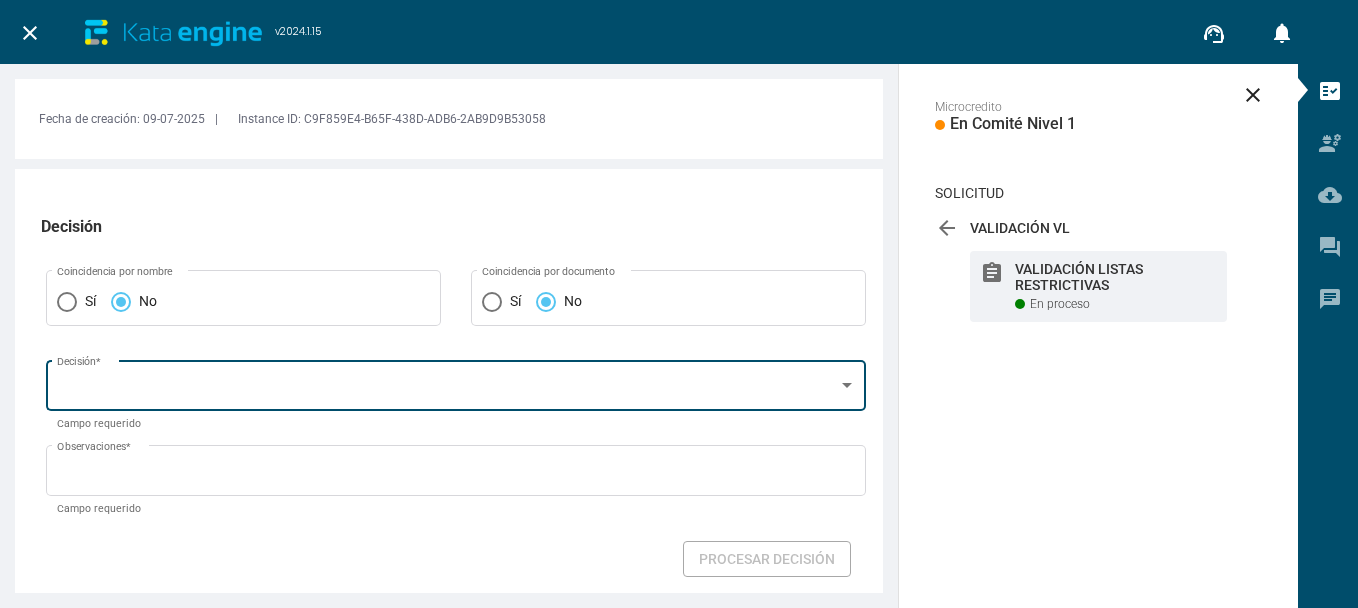 click on "Decisión   *" at bounding box center [456, 383] 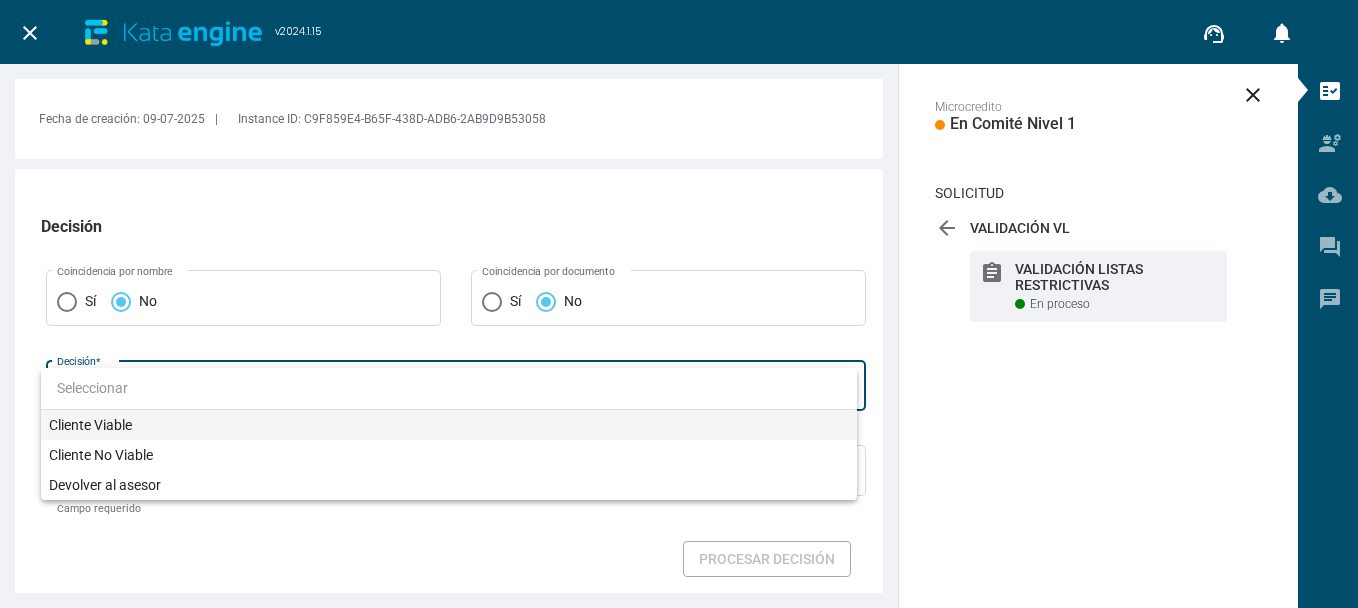 click on "Cliente Viable" at bounding box center (449, 425) 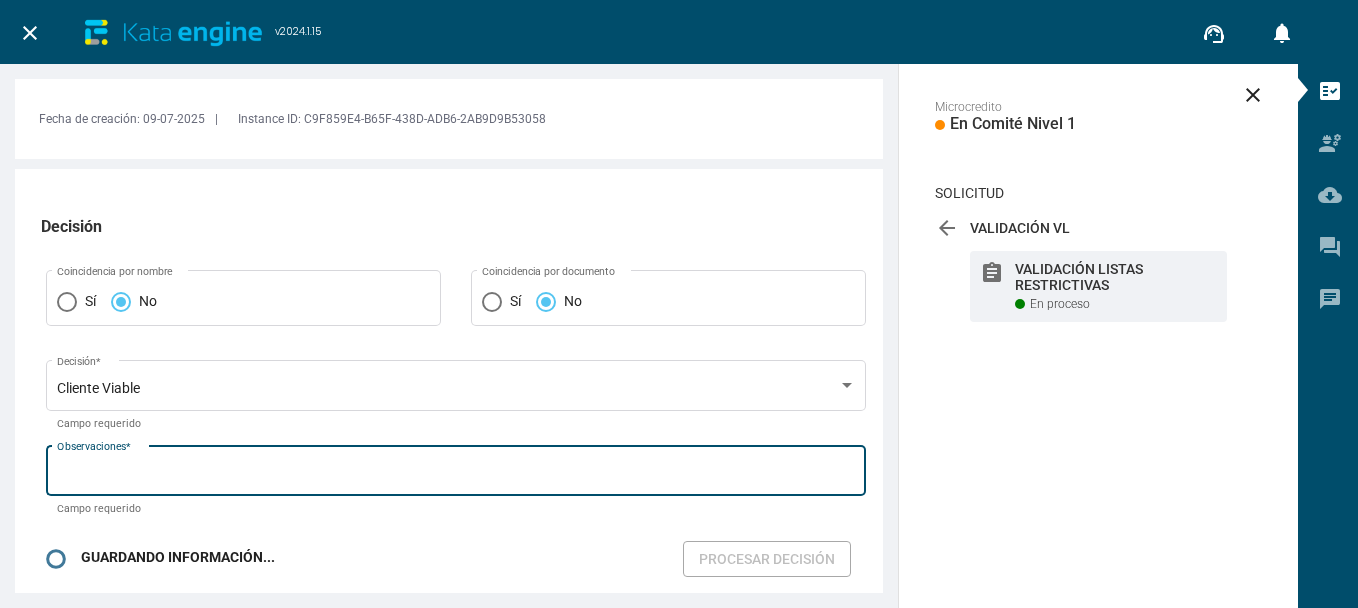 click on "Observaciones   *" at bounding box center [456, 474] 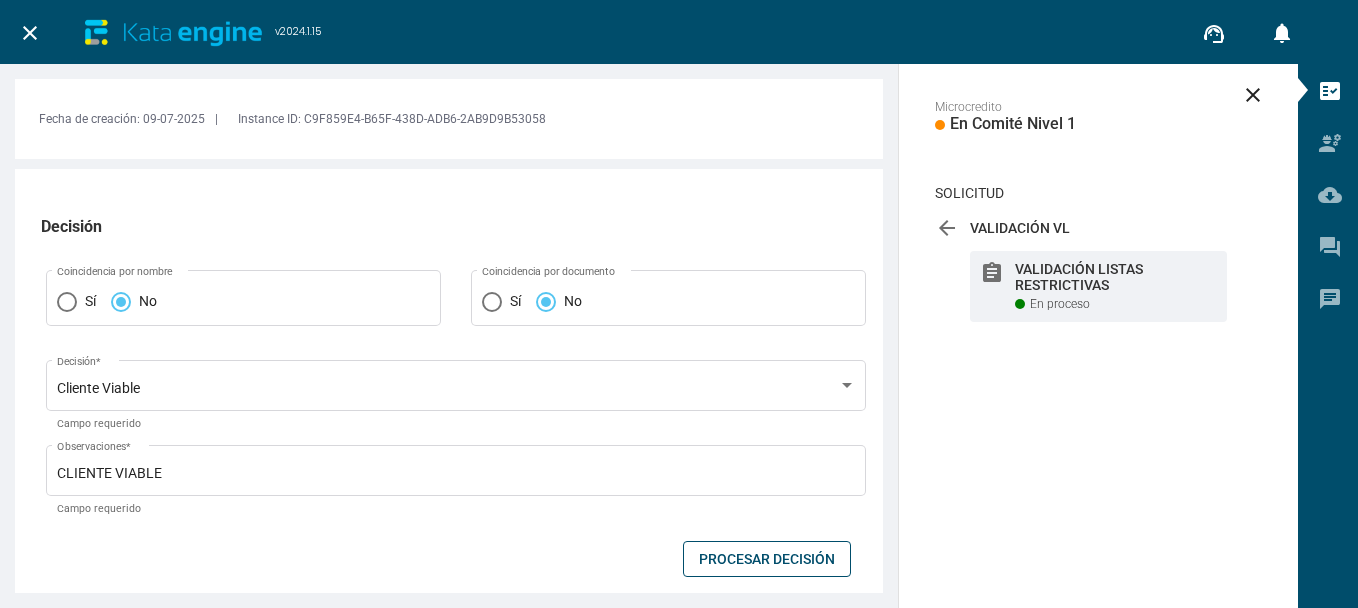click on "Procesar Decisión" at bounding box center (767, 559) 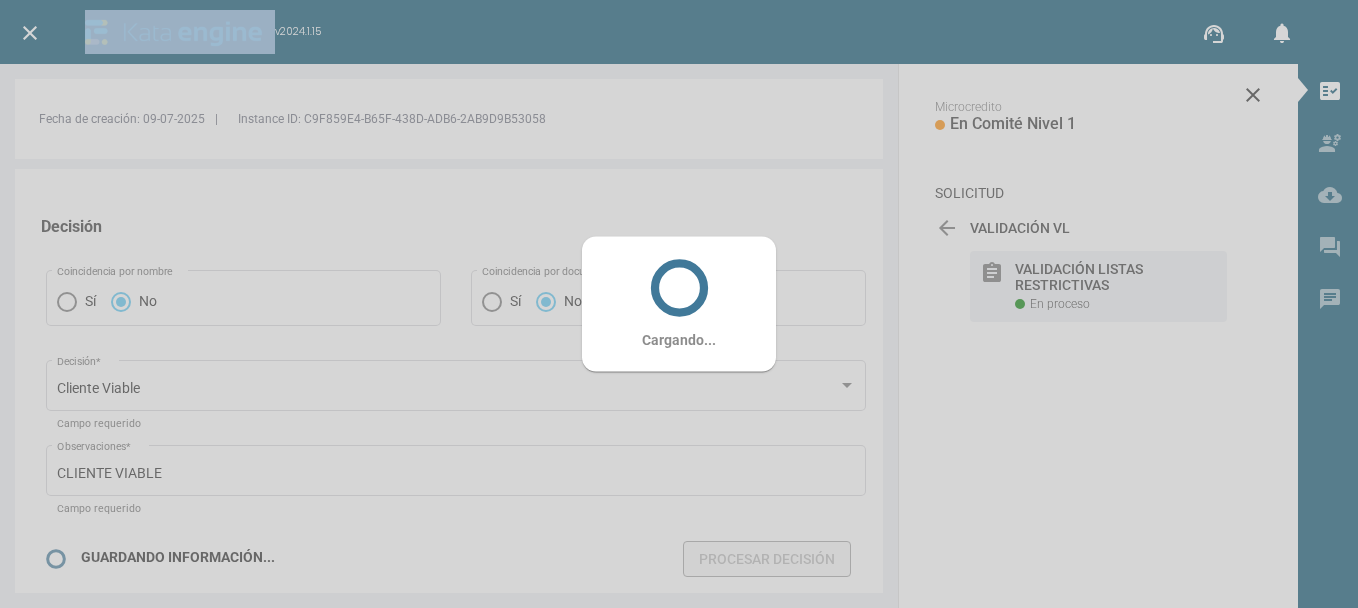 click on "Cargando..." at bounding box center [679, 304] 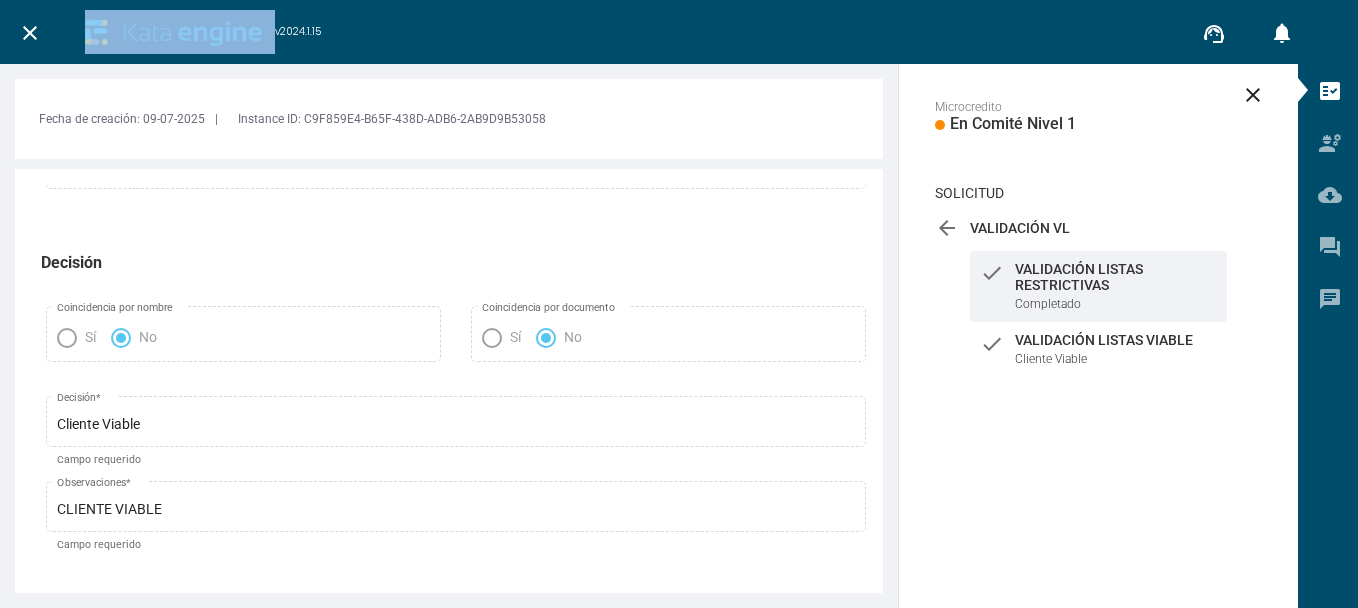 scroll, scrollTop: 1314, scrollLeft: 0, axis: vertical 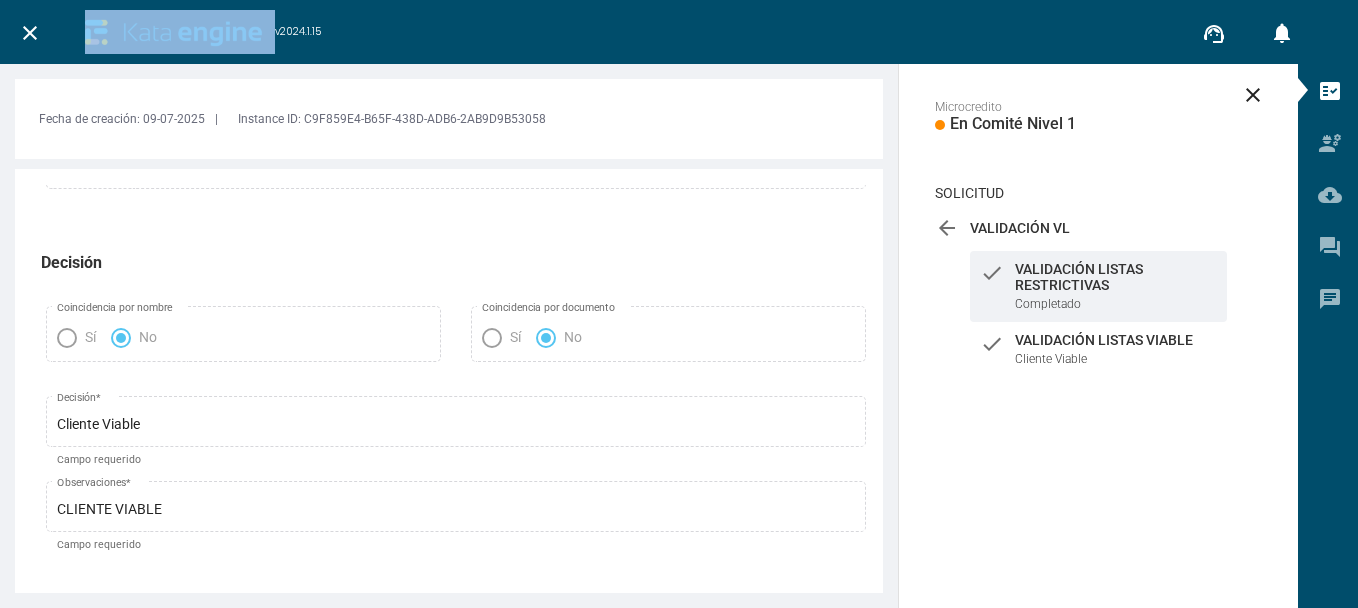 click on "close" at bounding box center (30, 33) 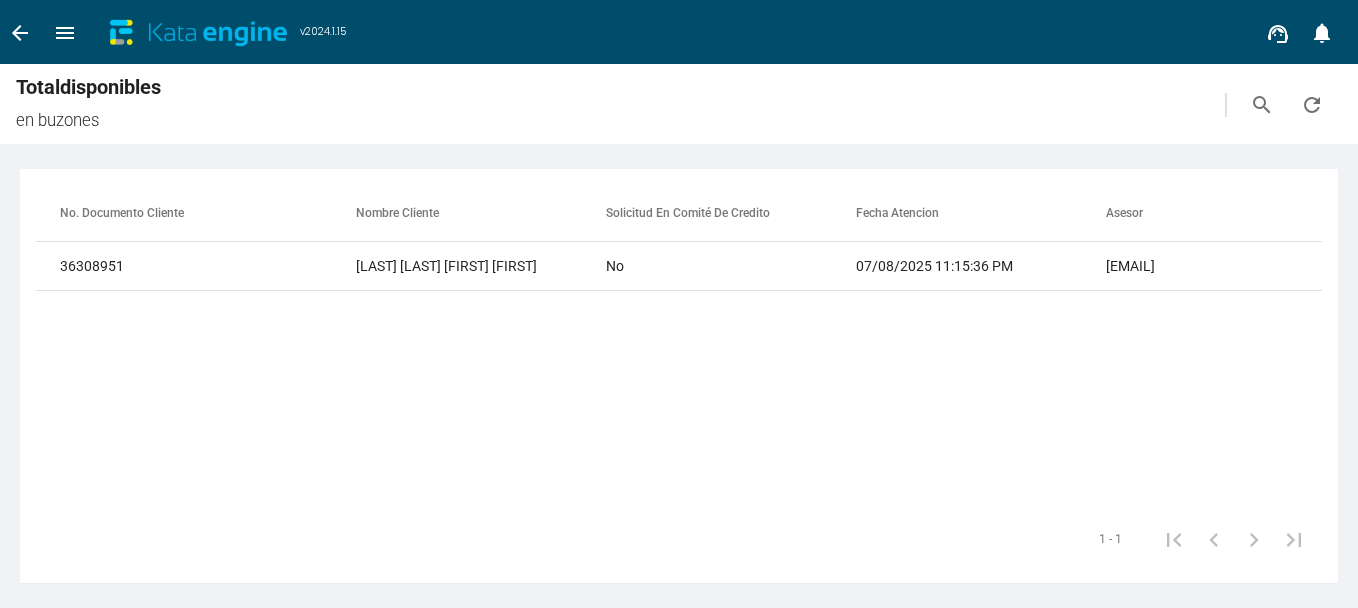 click on "No. Documento Cliente  Nombre Cliente  Solicitud en comité de credito  Fecha Atencion  Asesor  Tipo Documento Cliente  Gerente Asignado  Etapa  Producto   36308951   ROJAS SALAZAR CARLA ANDREA   No   07/08/2025 11:15:36 PM   magdacalderon@bancocontactar.com   Cédula   Sin Nombre   Solicitud" at bounding box center [679, 348] 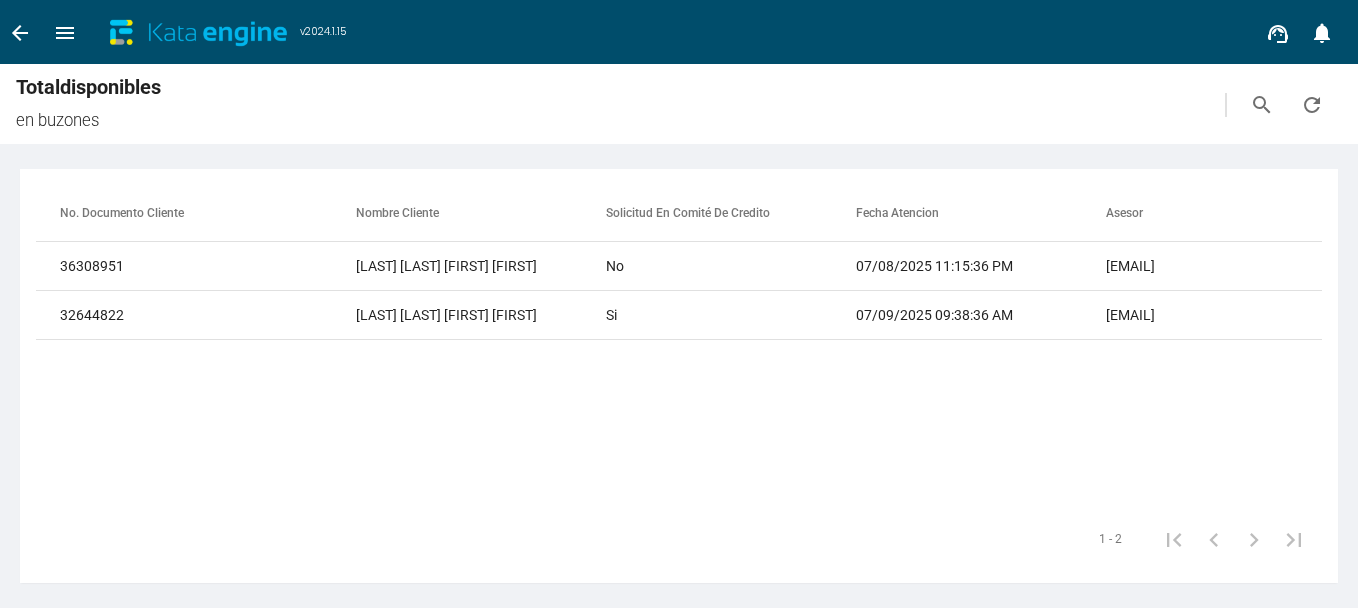 scroll, scrollTop: 0, scrollLeft: 0, axis: both 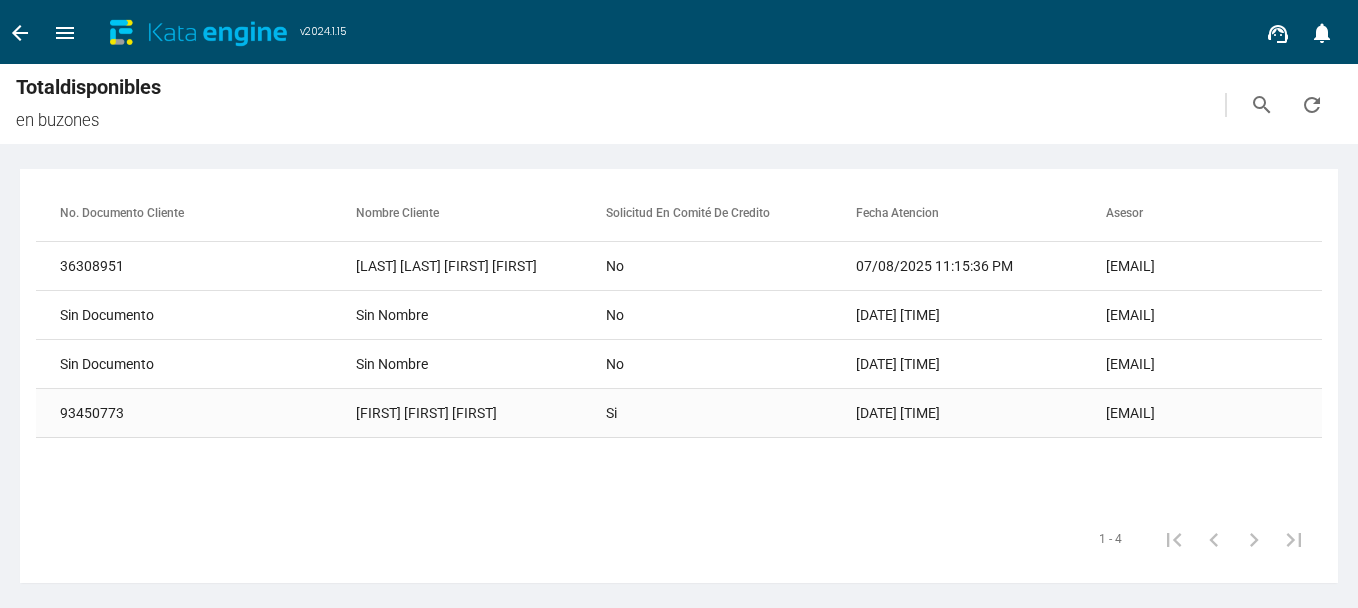 click on "[FIRST] [FIRST] [FIRST]" at bounding box center [481, 266] 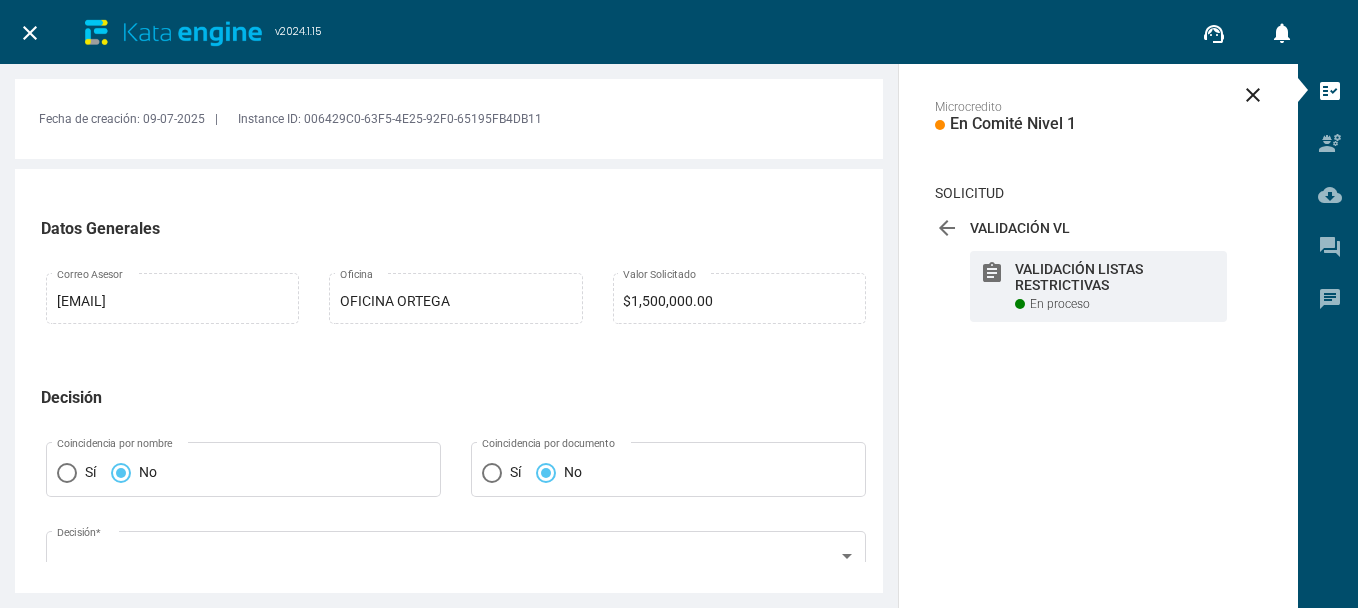 click at bounding box center [456, 441] 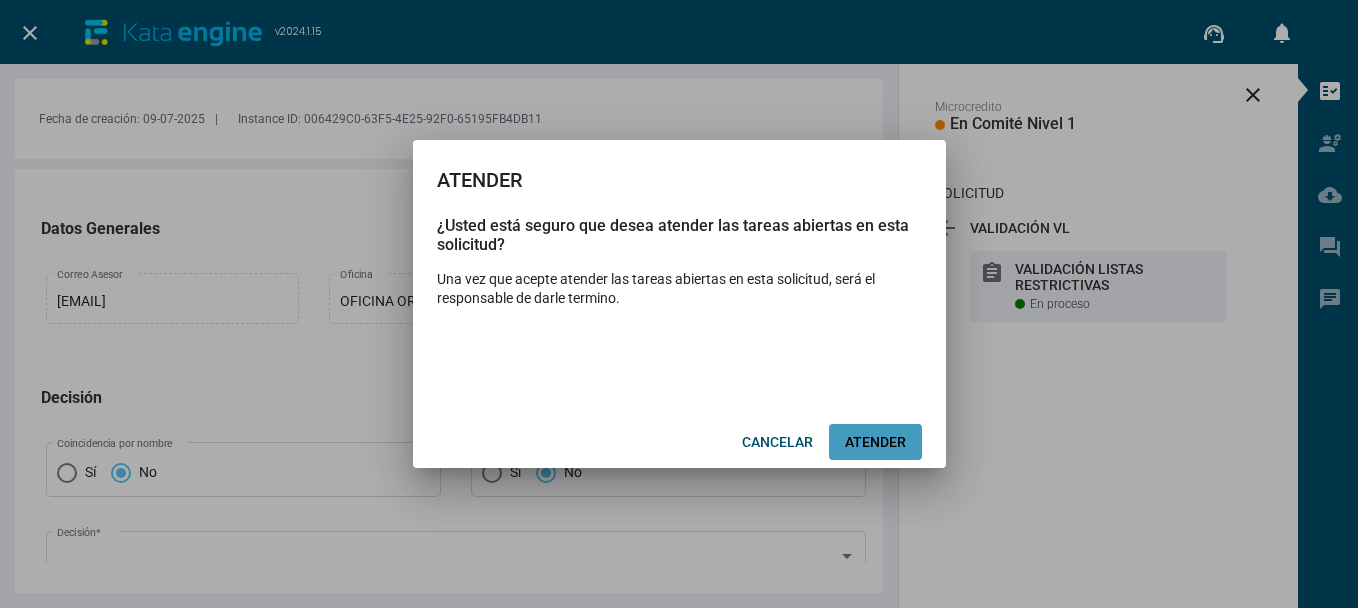 click on "ATENDER" at bounding box center [875, 442] 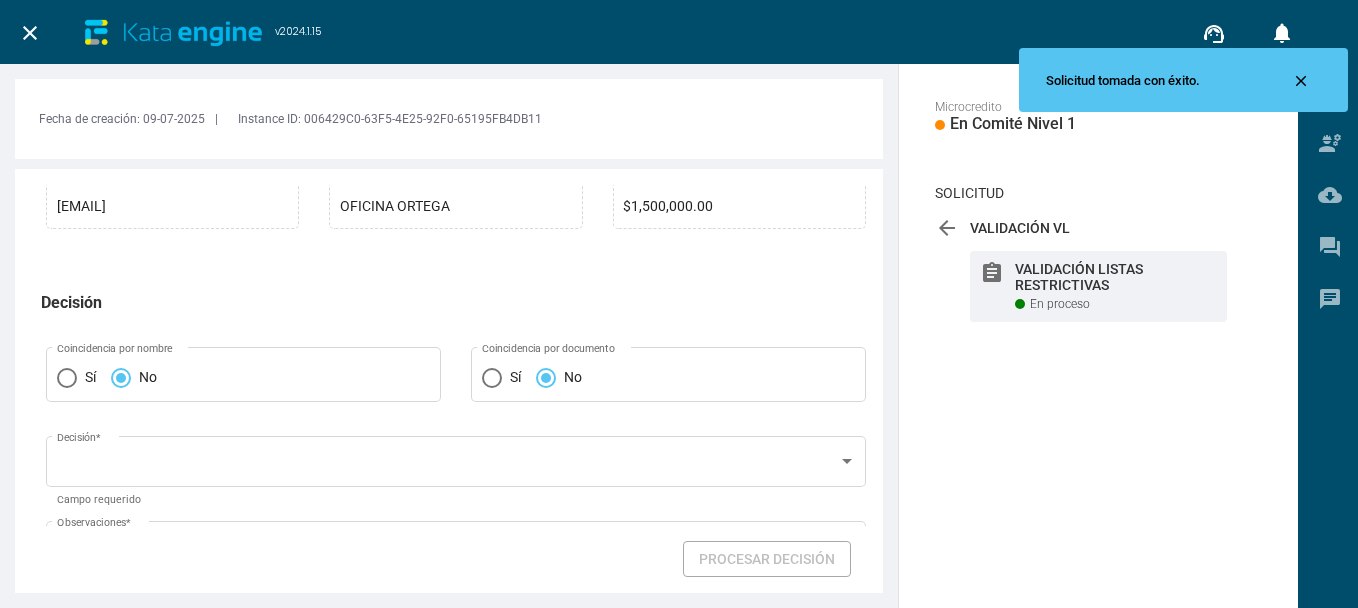 scroll, scrollTop: 0, scrollLeft: 0, axis: both 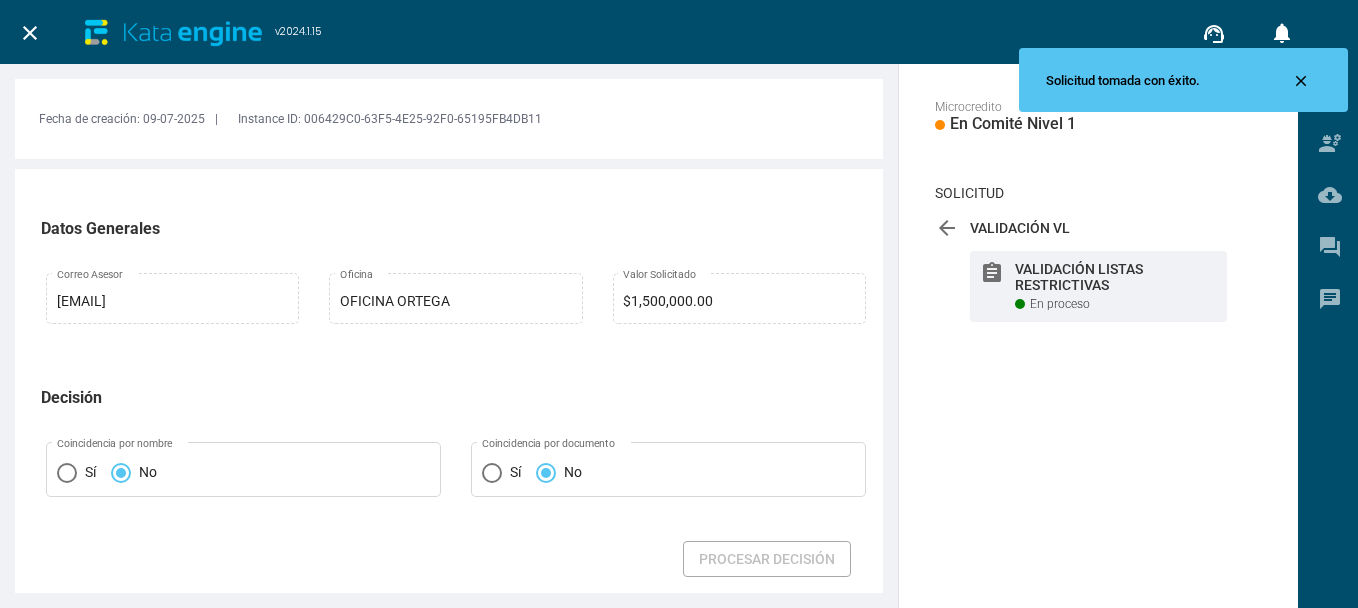 click on "close" at bounding box center [30, 33] 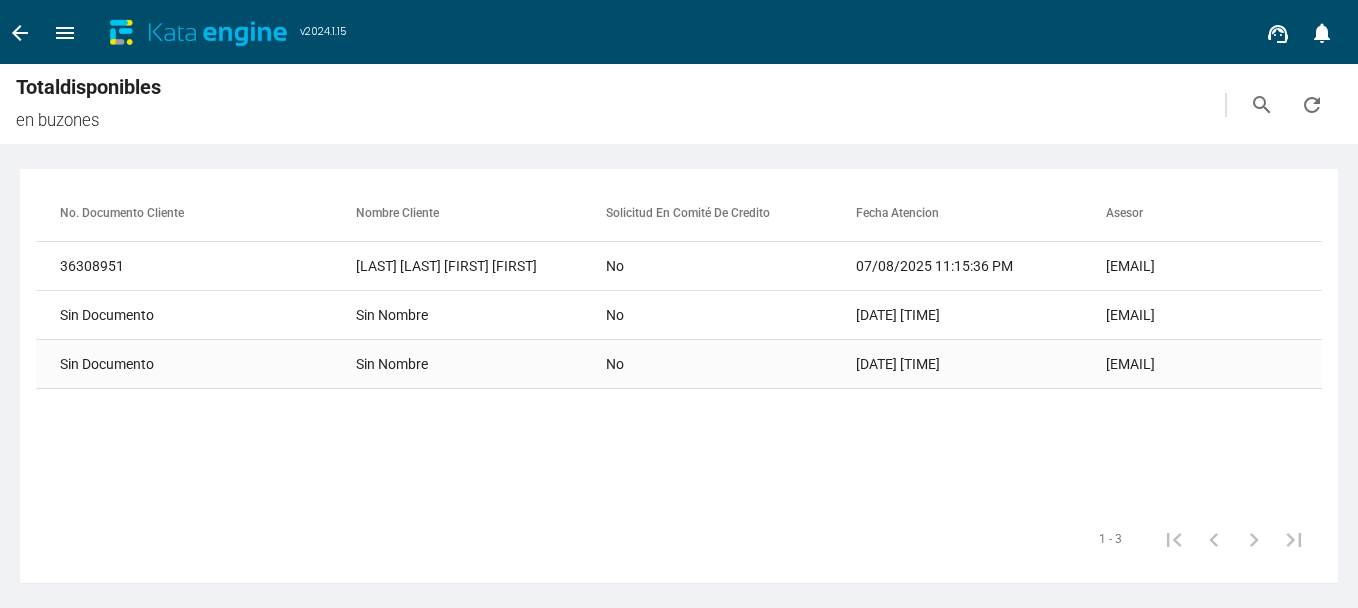 click on "Sin Nombre" at bounding box center [481, 266] 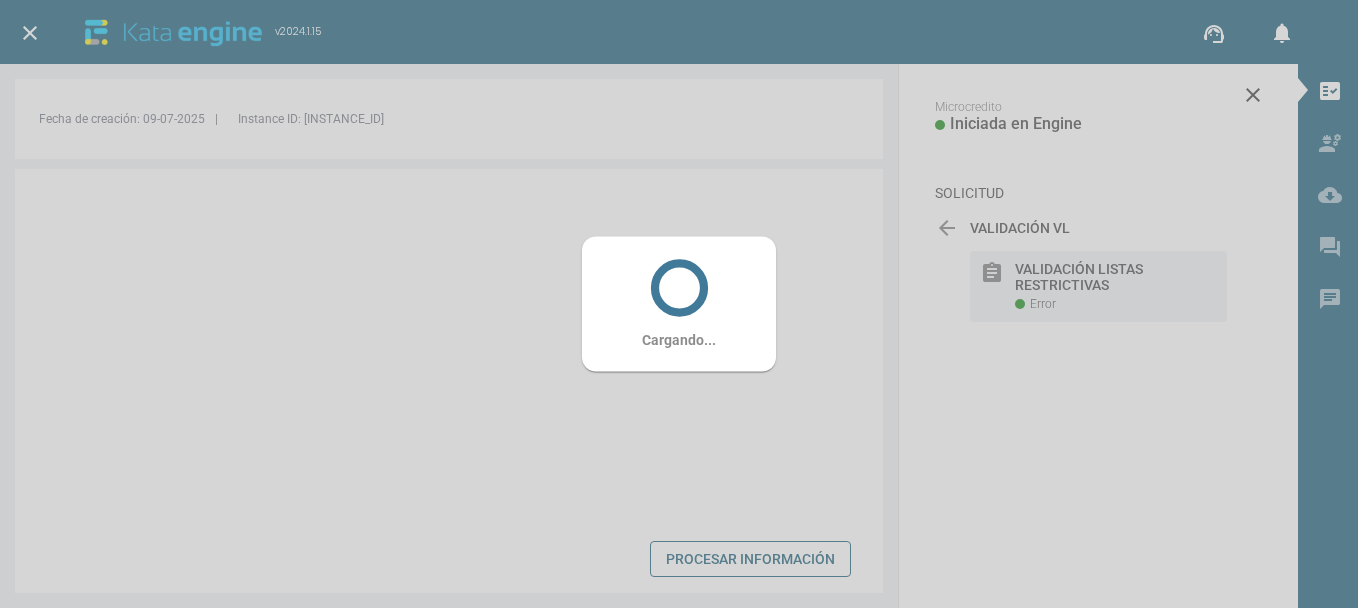 click on "Cargando..." at bounding box center (679, 304) 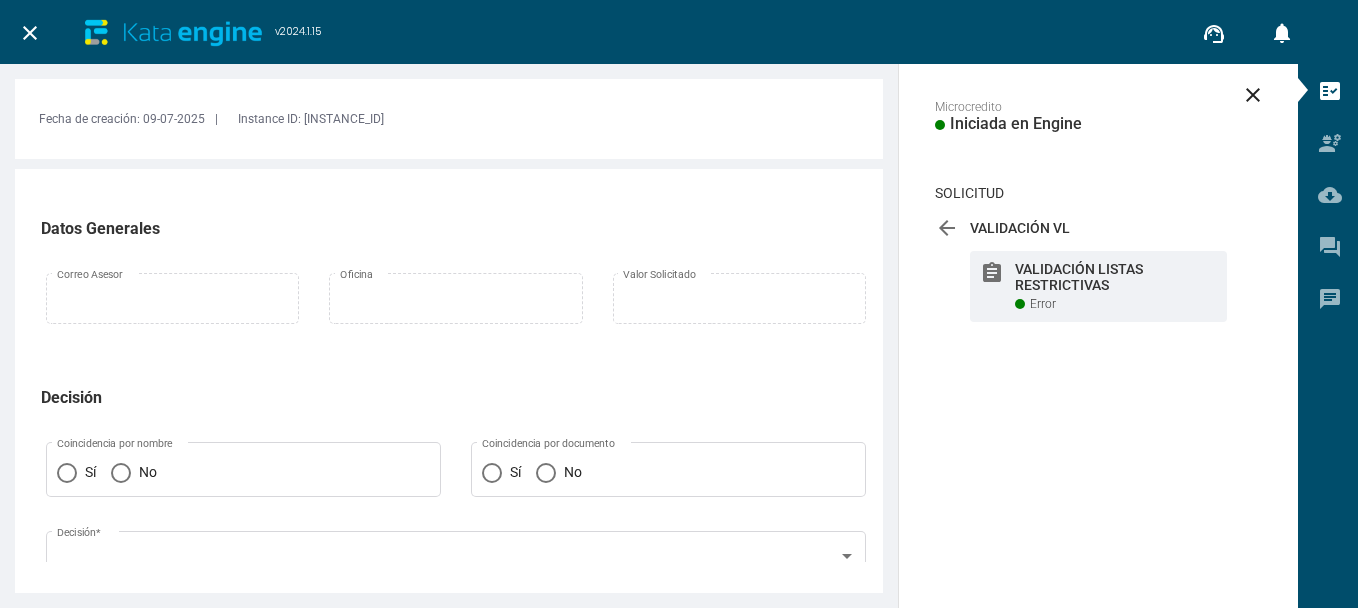 click at bounding box center (456, 441) 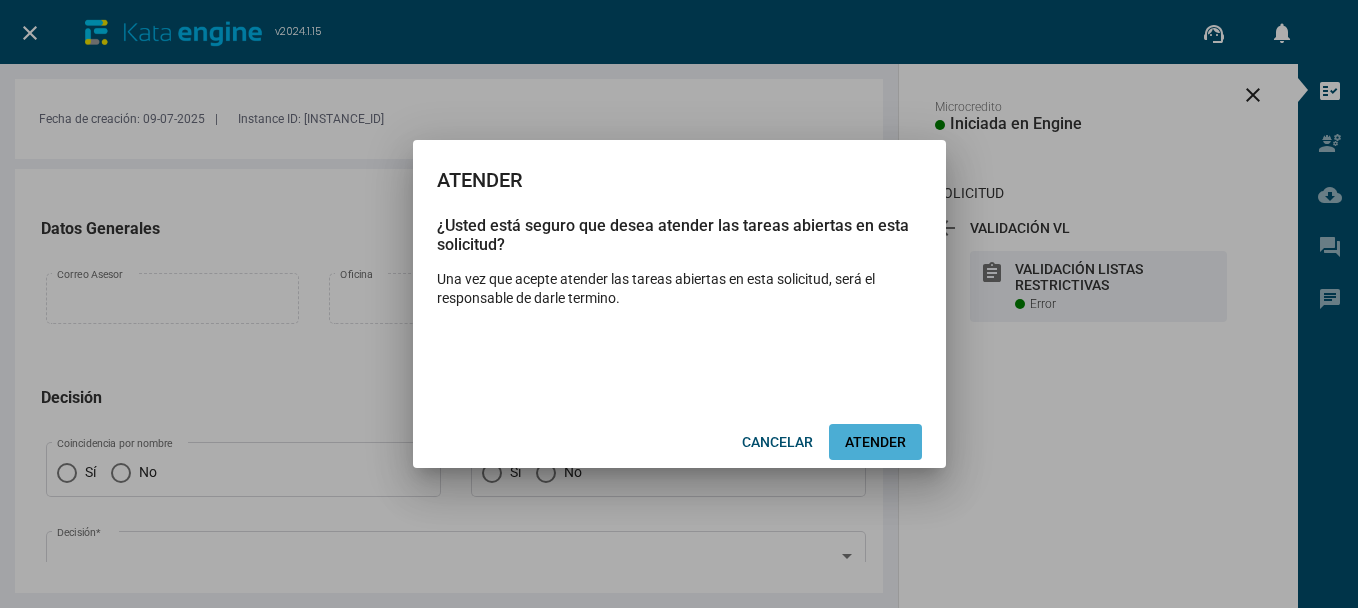 click on "ATENDER" at bounding box center [875, 442] 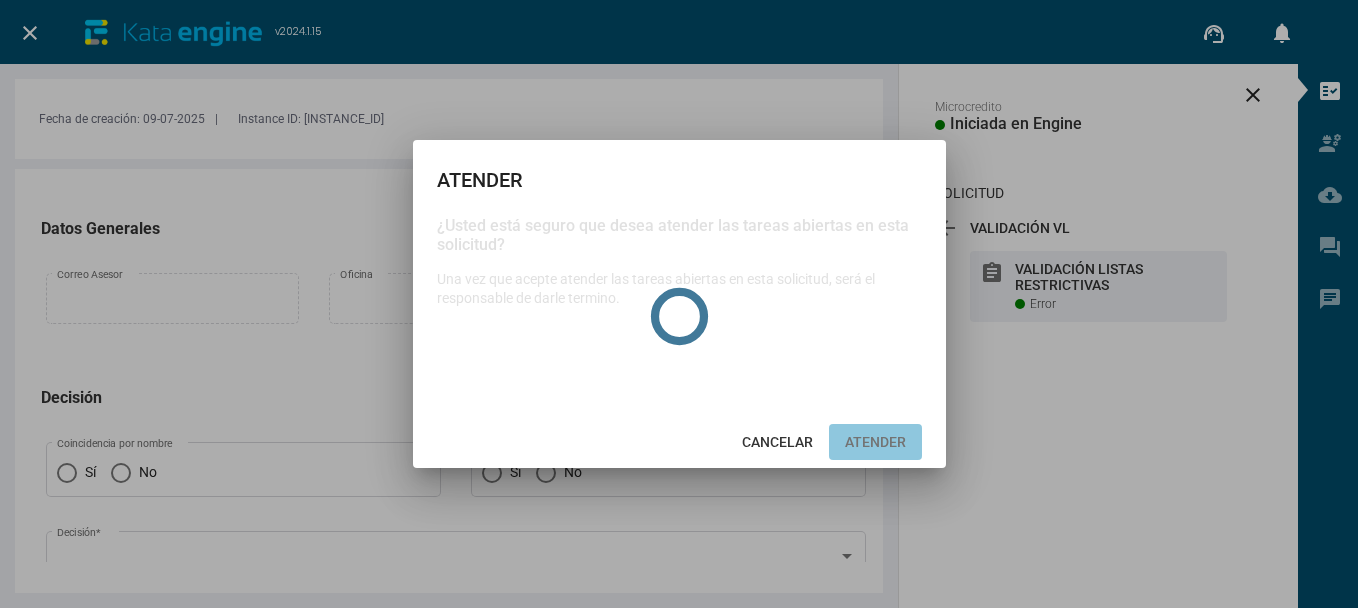 click at bounding box center [679, 304] 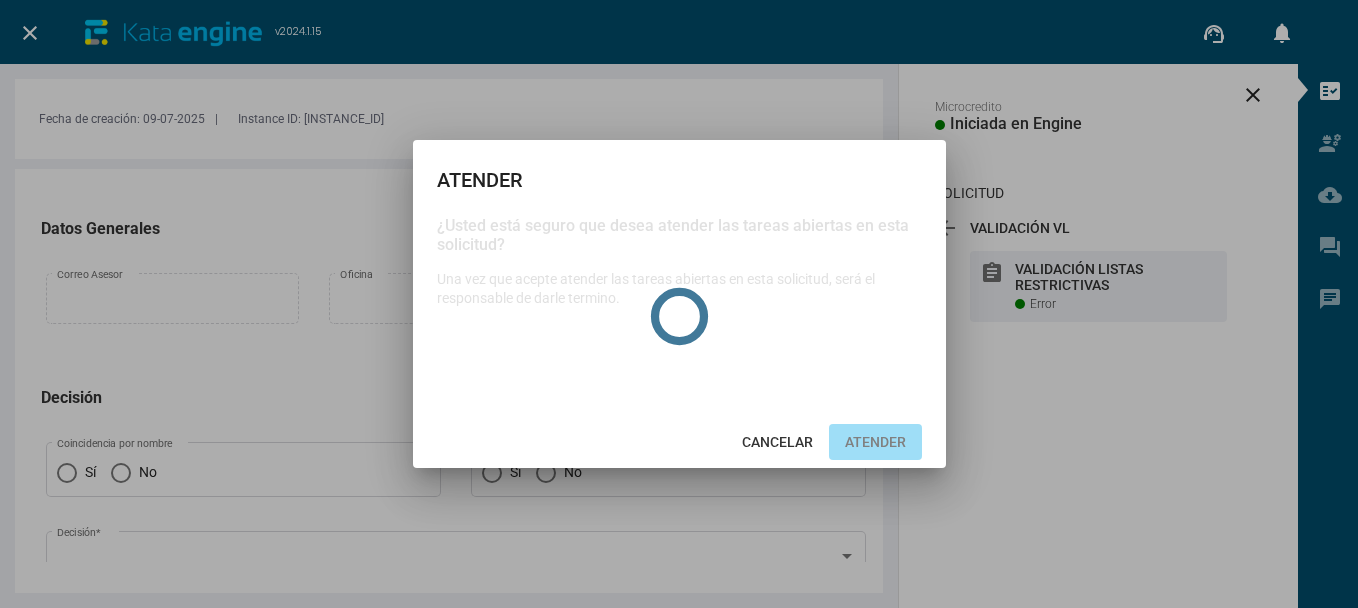 click on "close v2024.1.15 support_agent notifications 0 close Microcredito Iniciada en Engine SOLICITUD arrow_back VALIDACIÓN VL Error assignment VALIDACIÓN LISTAS RESTRICTIVAS Error Fecha de creación: [DATE] | Instance ID: [INSTANCE_ID] Datos Generales Correo Asesor Oficina Valor Solicitado Decisión Sí No Coincidencia por nombre Sí No Coincidencia por documento Decisión * Campo requerido Observaciones * Campo requerido fact_check engineering cloud_download question_answer chat code CÓDIGO JS zoom_out_map close 1 [LAST] [LAST] [FIRST] [FIRST] Menú Ayudantes Documentos descargables Comentarios Bitácora de validaciones ATENDER ¿Usted está seguro que desea atender las tareas abiertas en esta solicitud? Una vez que acepte atender las tareas abiertas en esta solicitud, será el responsable de darle termino. ATENDER CANCELAR" at bounding box center [679, 304] 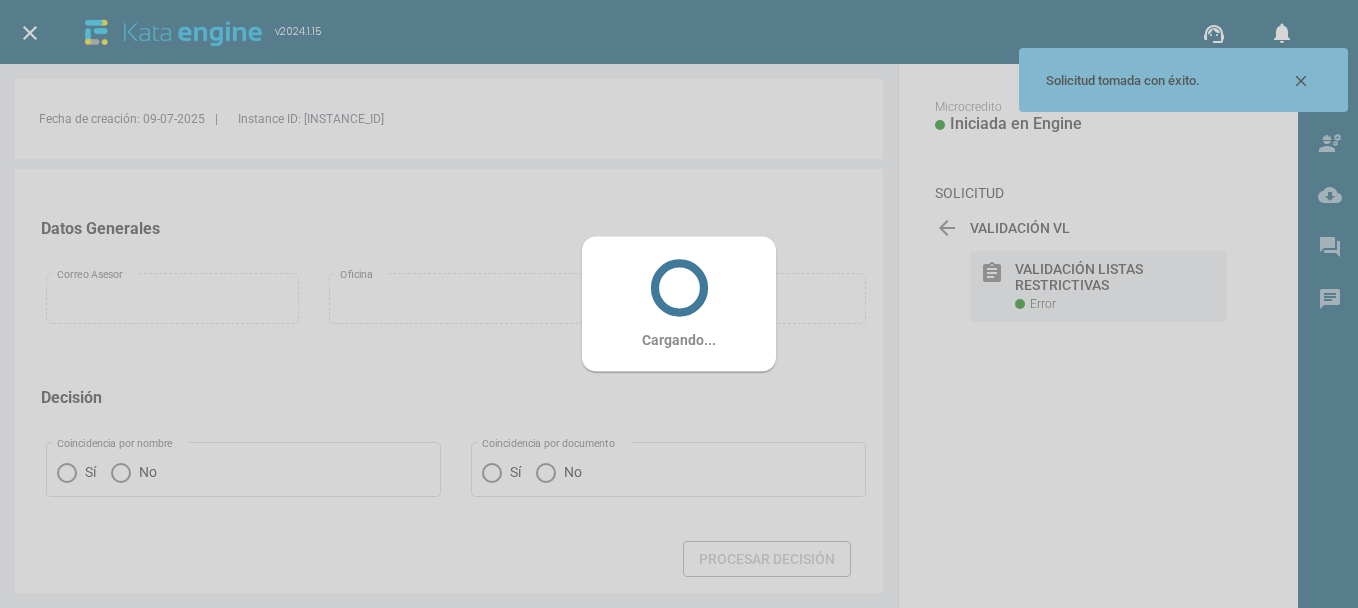 drag, startPoint x: 147, startPoint y: 181, endPoint x: 43, endPoint y: 34, distance: 180.06943 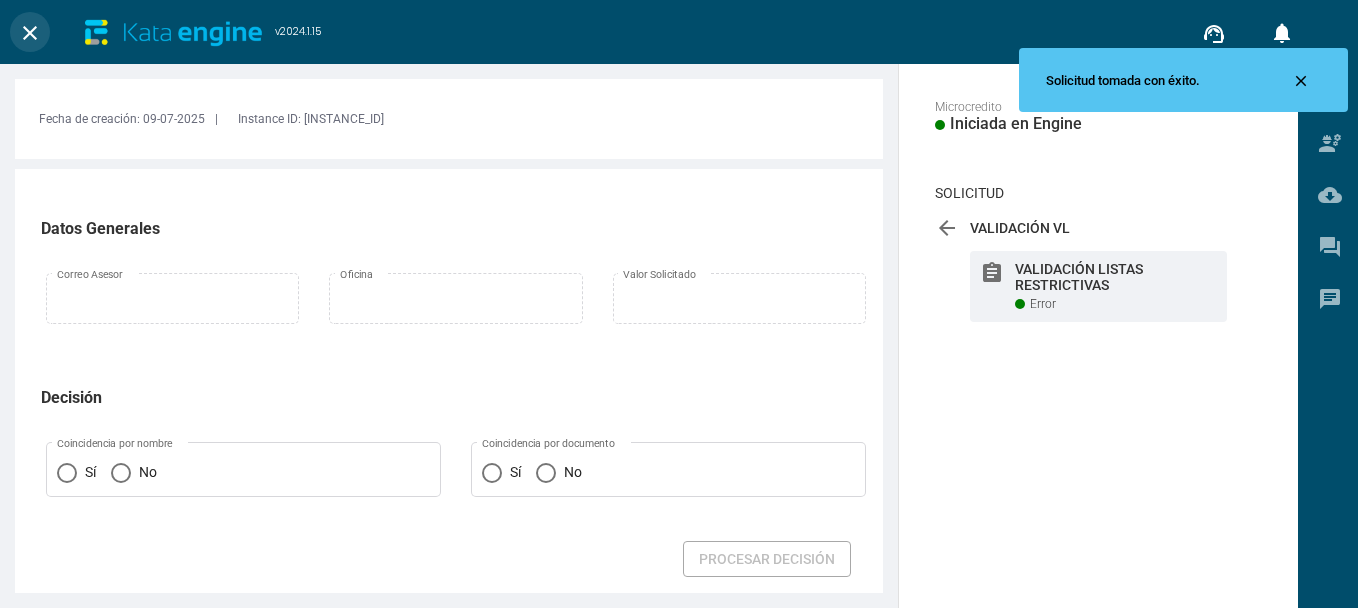click on "close" at bounding box center [30, 33] 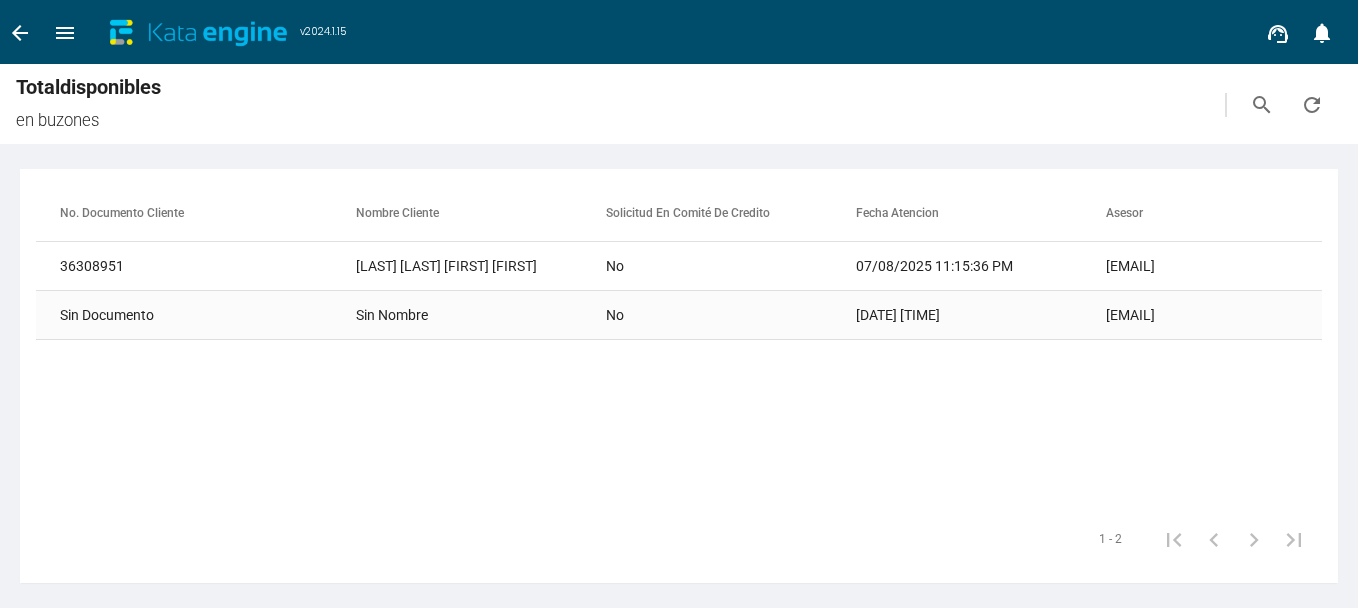 click at bounding box center [321, 266] 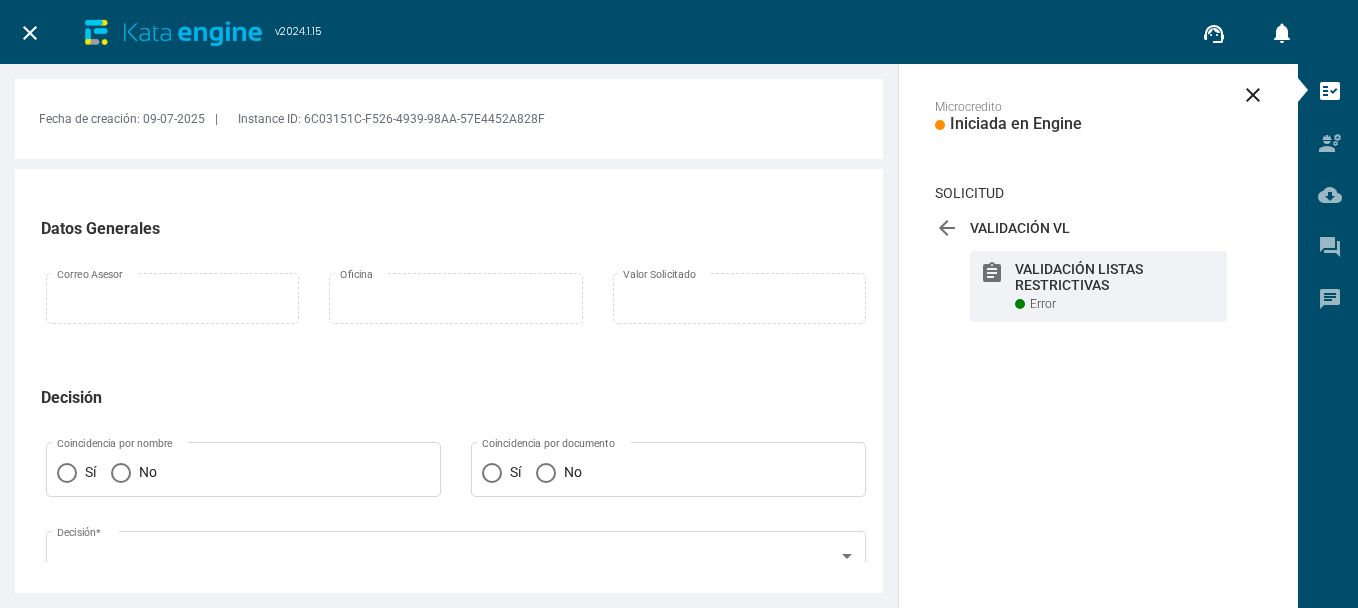 click at bounding box center [456, 441] 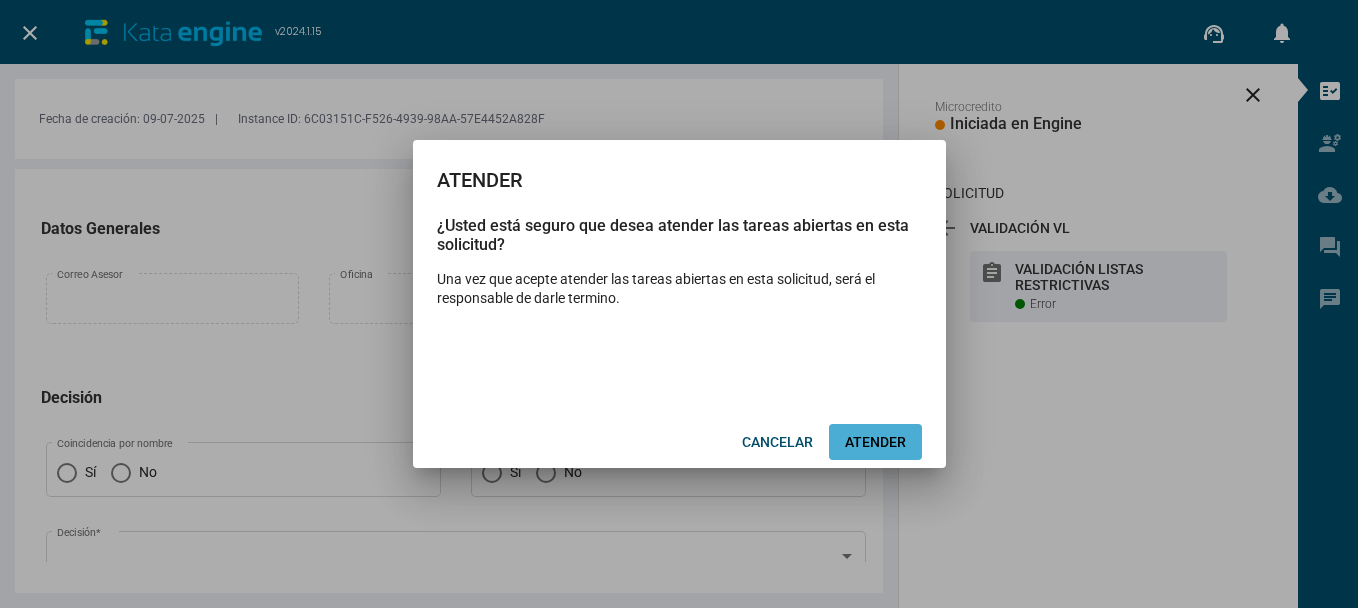 click on "ATENDER" at bounding box center [875, 442] 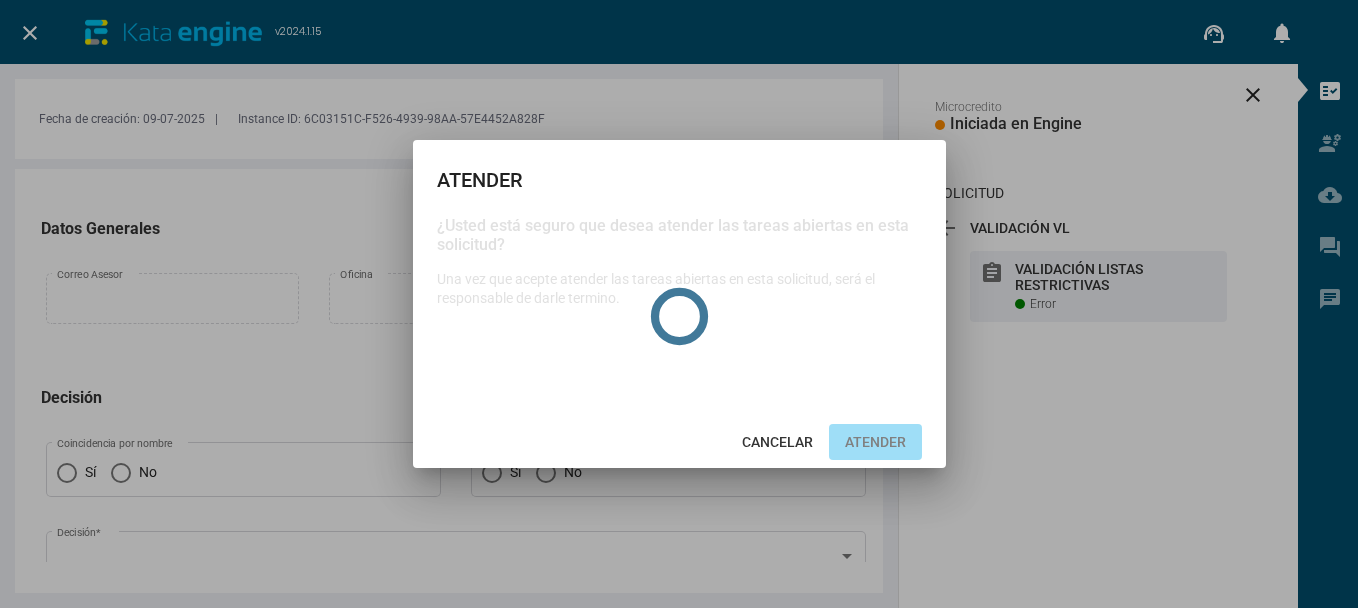 click at bounding box center [679, 304] 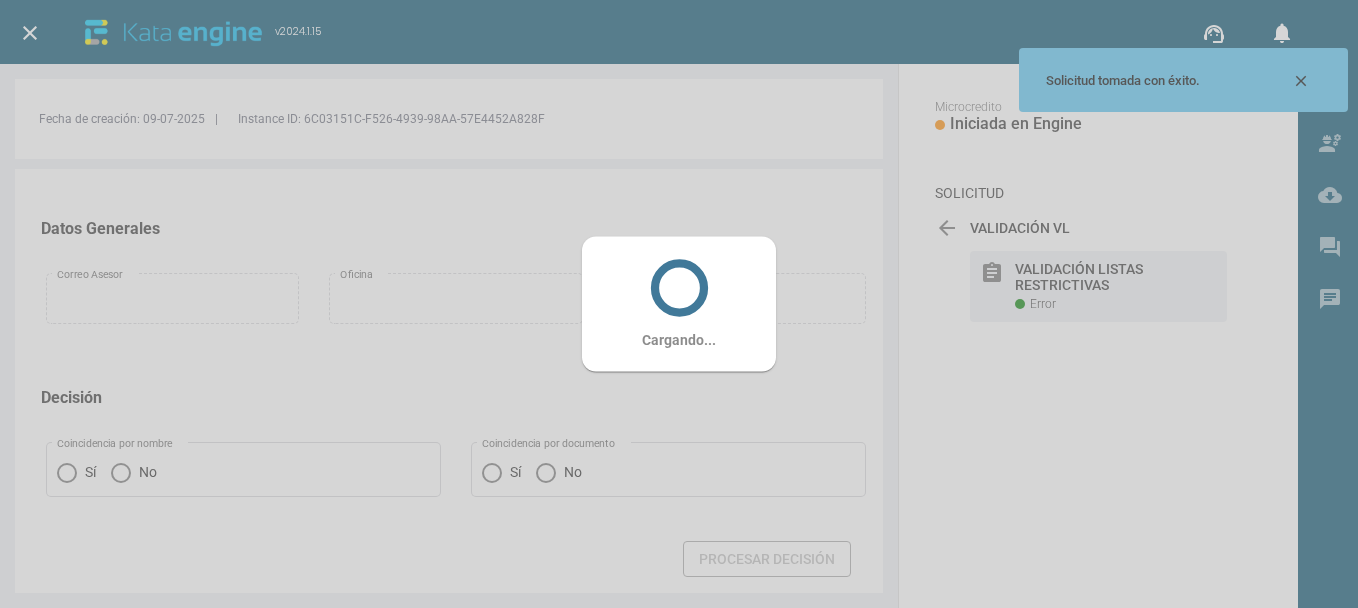 click on "Cargando..." at bounding box center [679, 304] 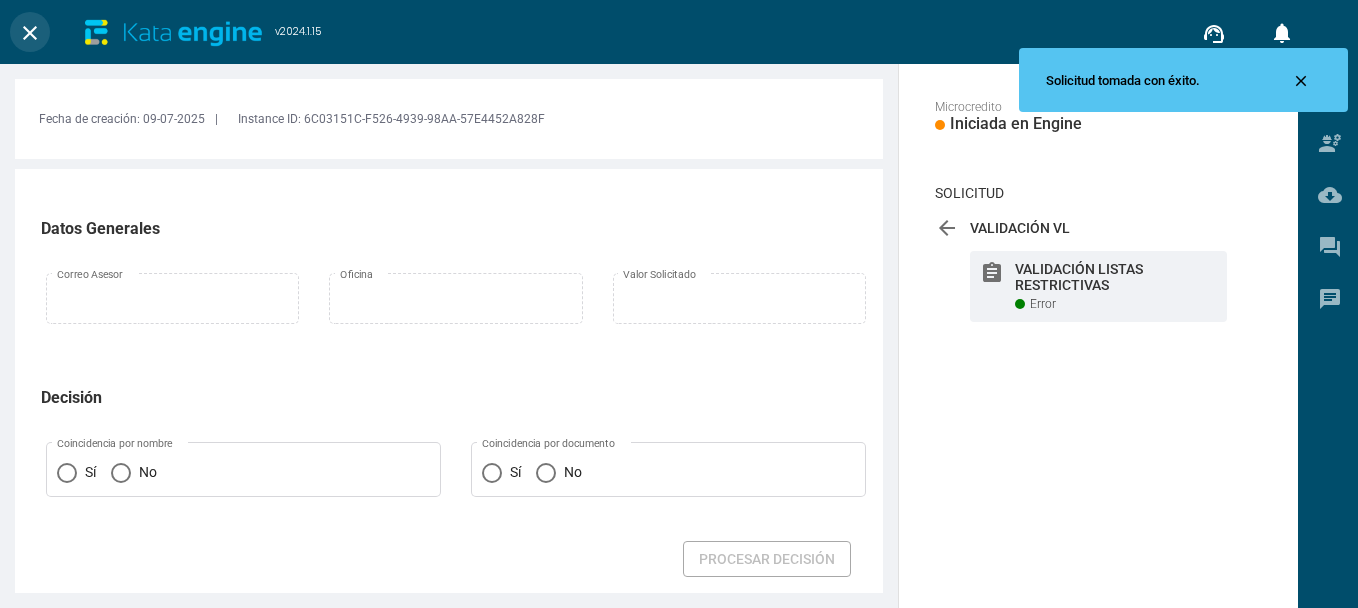 click on "close" at bounding box center [30, 33] 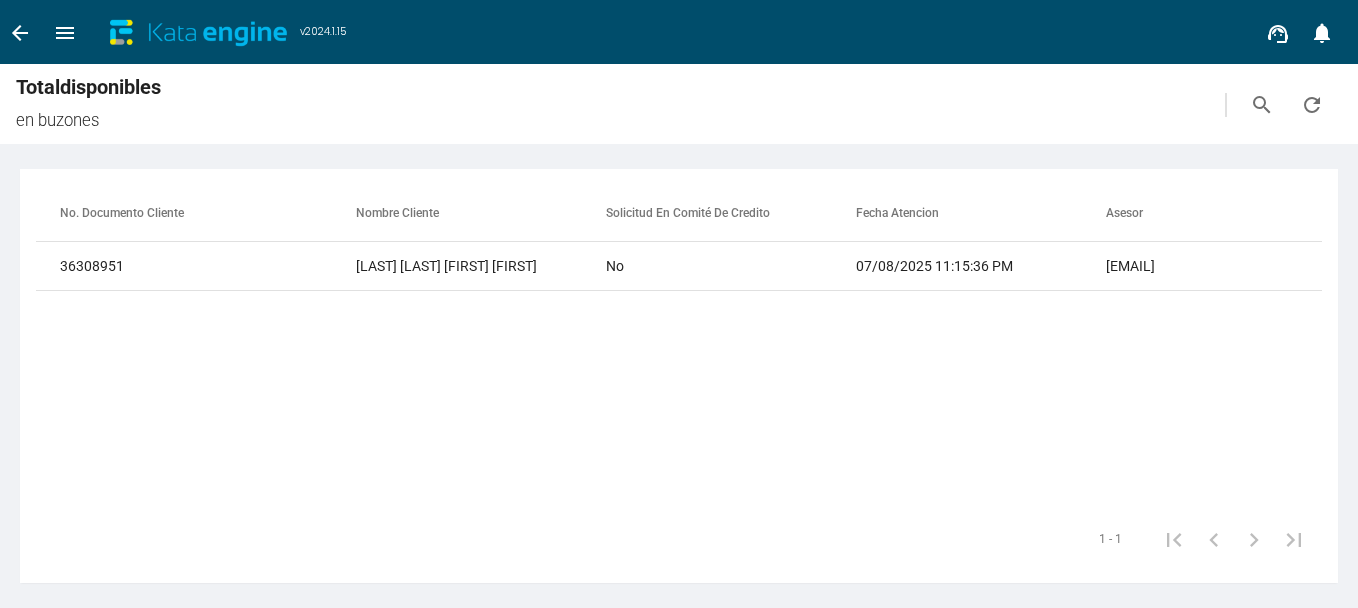click on "refresh" at bounding box center (1312, 105) 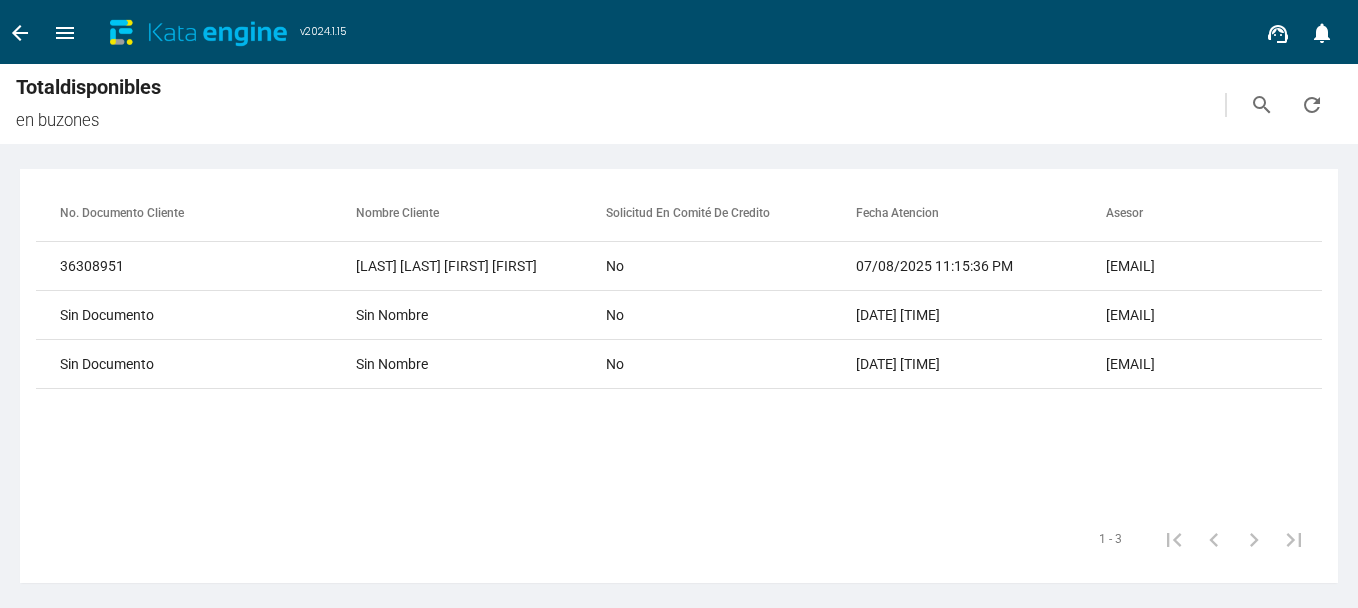 click on "refresh" at bounding box center (1312, 105) 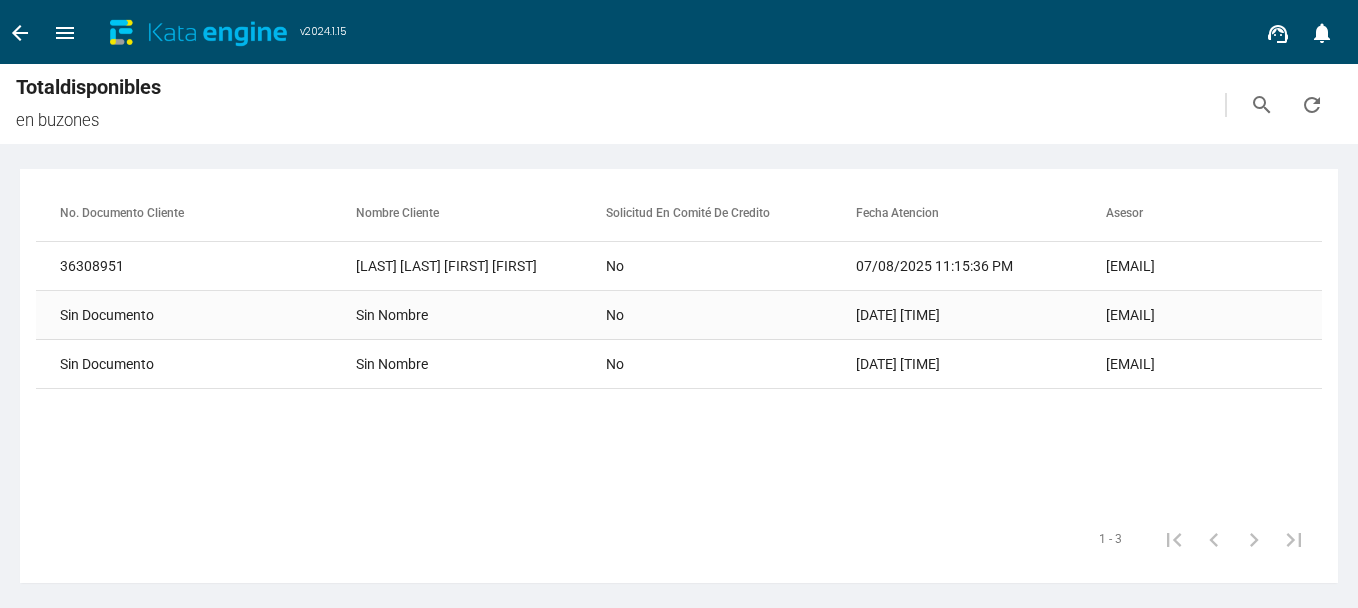 click on "Sin Nombre" at bounding box center [481, 266] 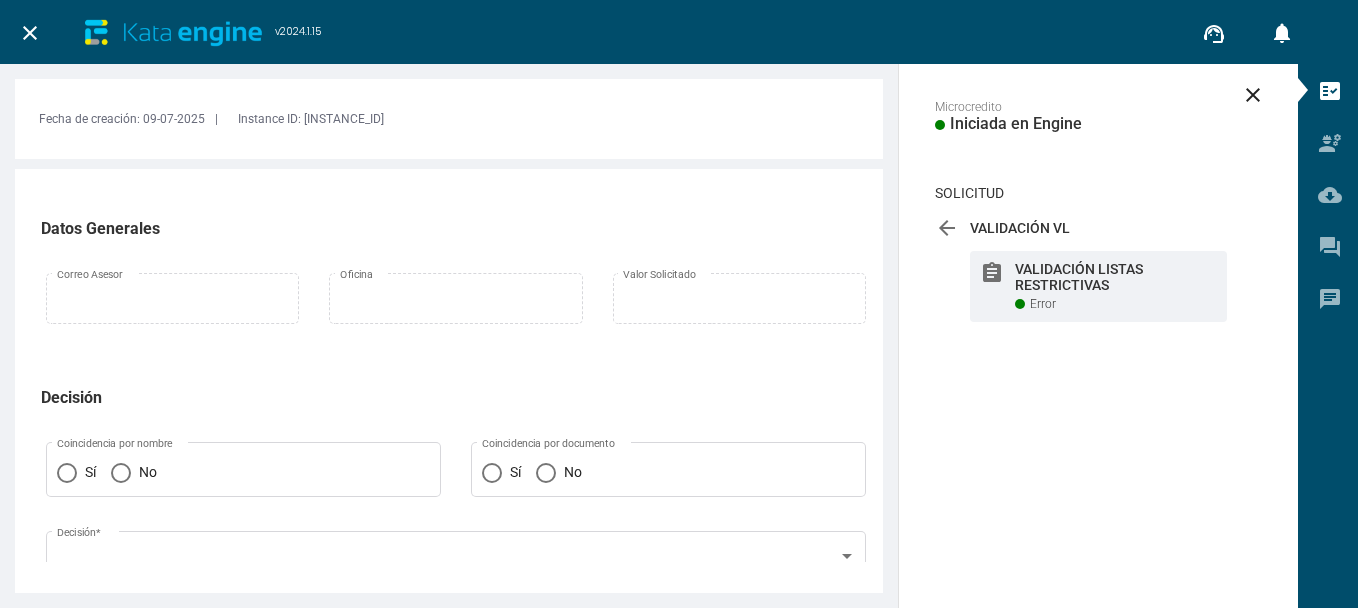 click at bounding box center [456, 441] 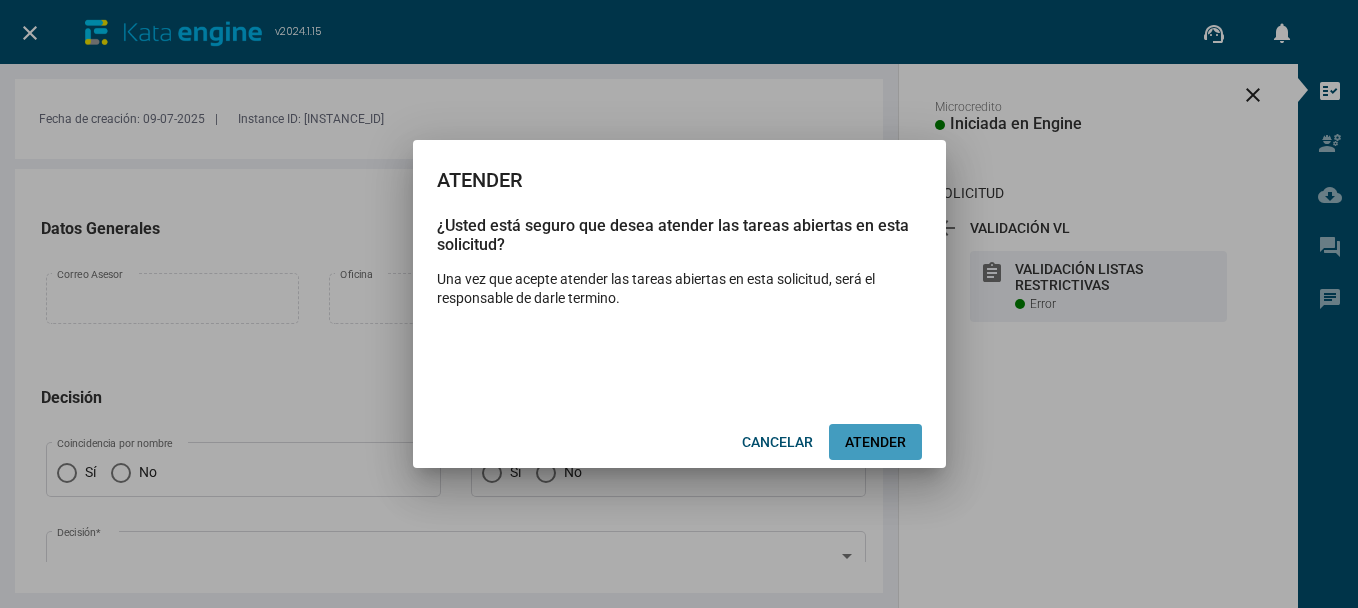 click on "ATENDER" at bounding box center [875, 442] 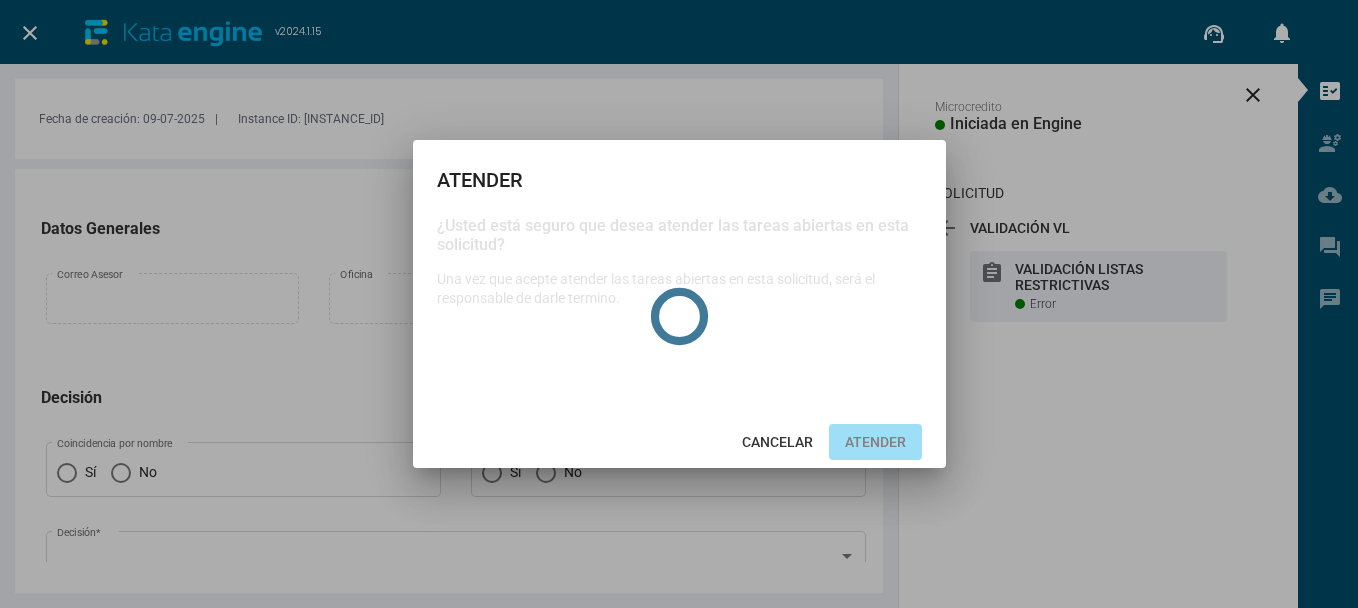 click at bounding box center (679, 304) 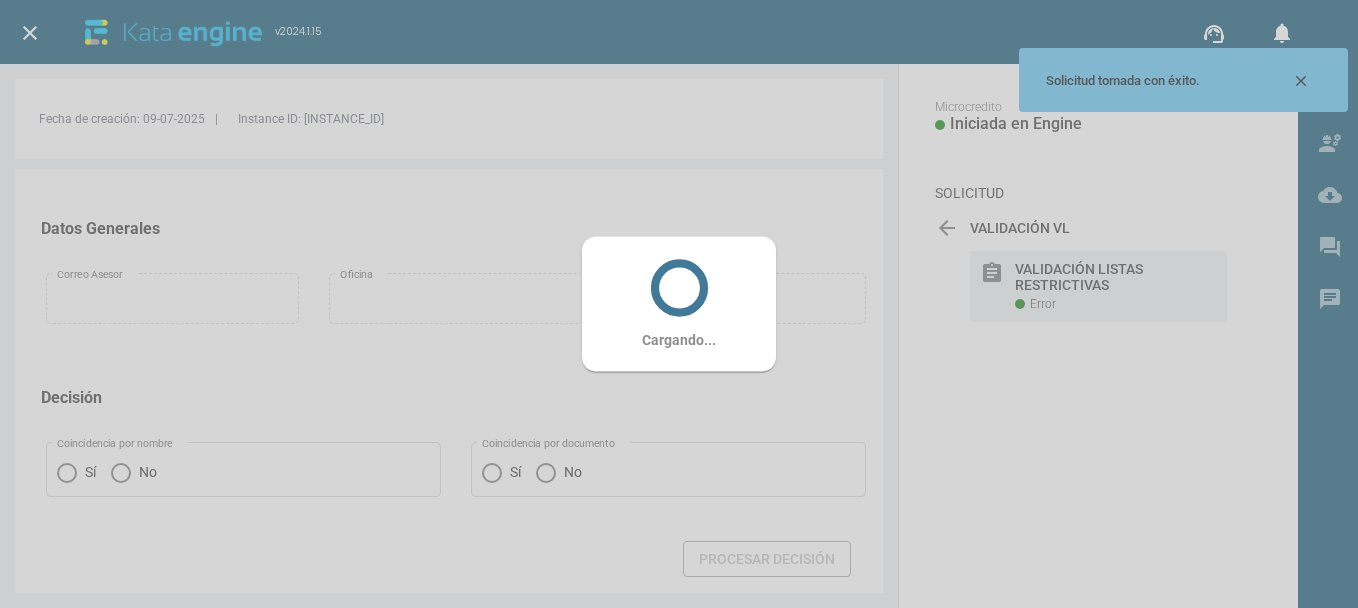 click on "Cargando..." at bounding box center [679, 304] 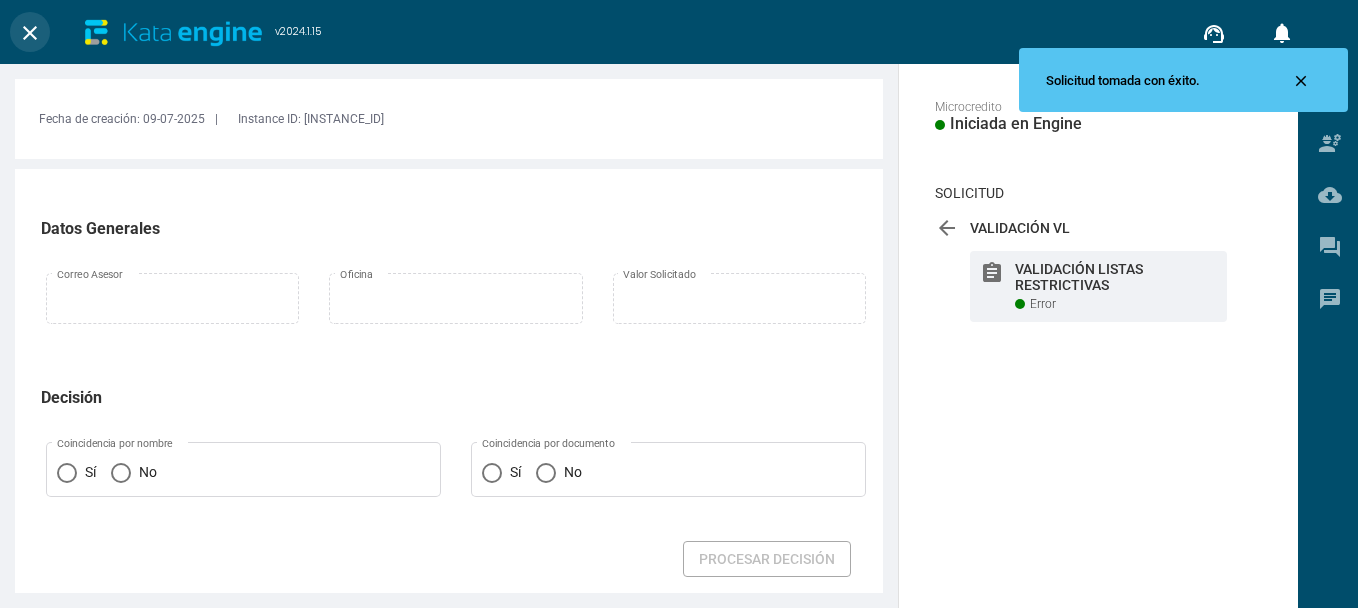click on "close" at bounding box center (30, 33) 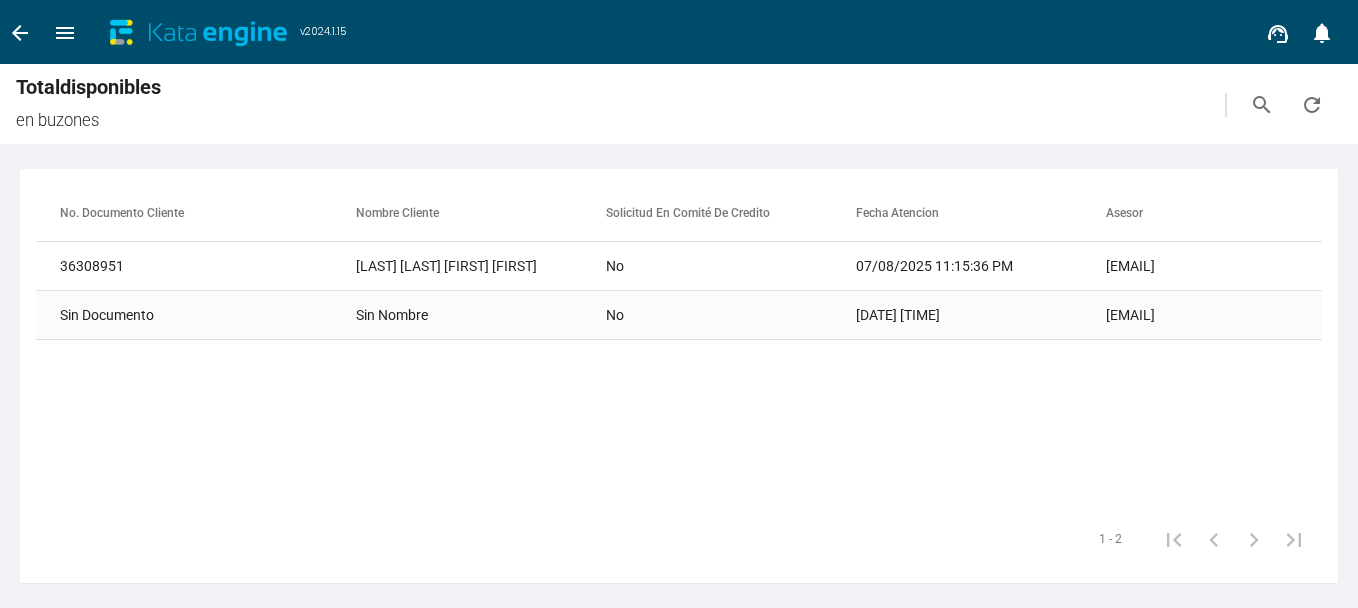 click on "Sin Nombre" at bounding box center [481, 266] 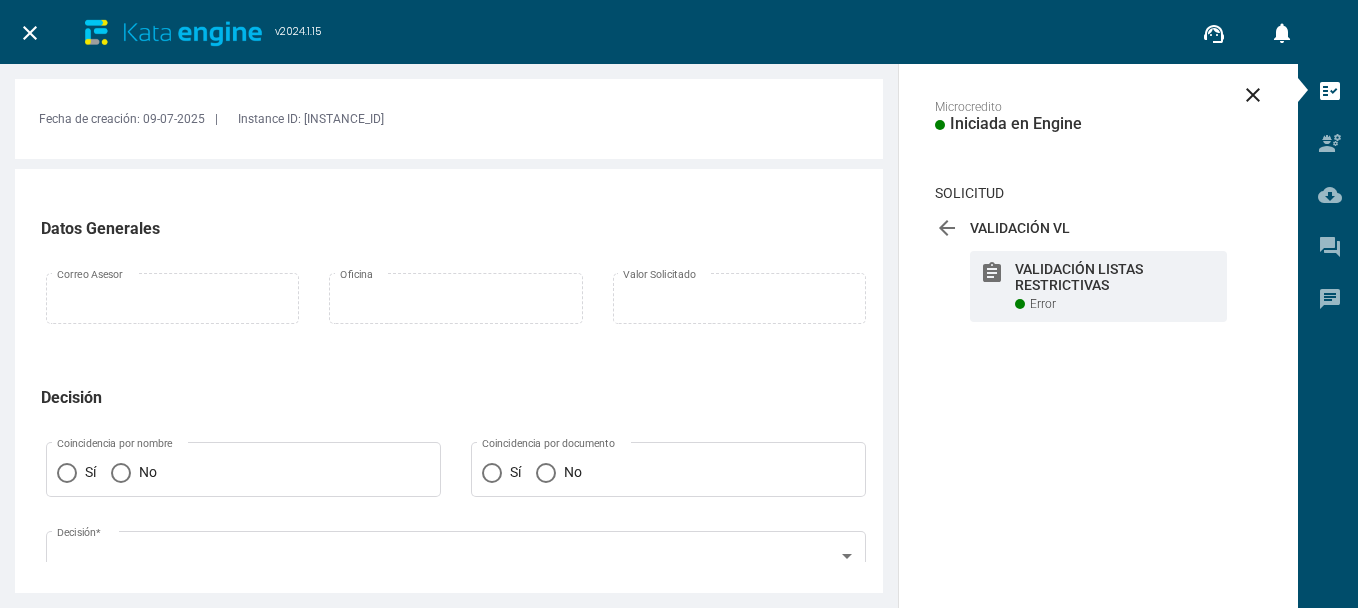 click at bounding box center [456, 441] 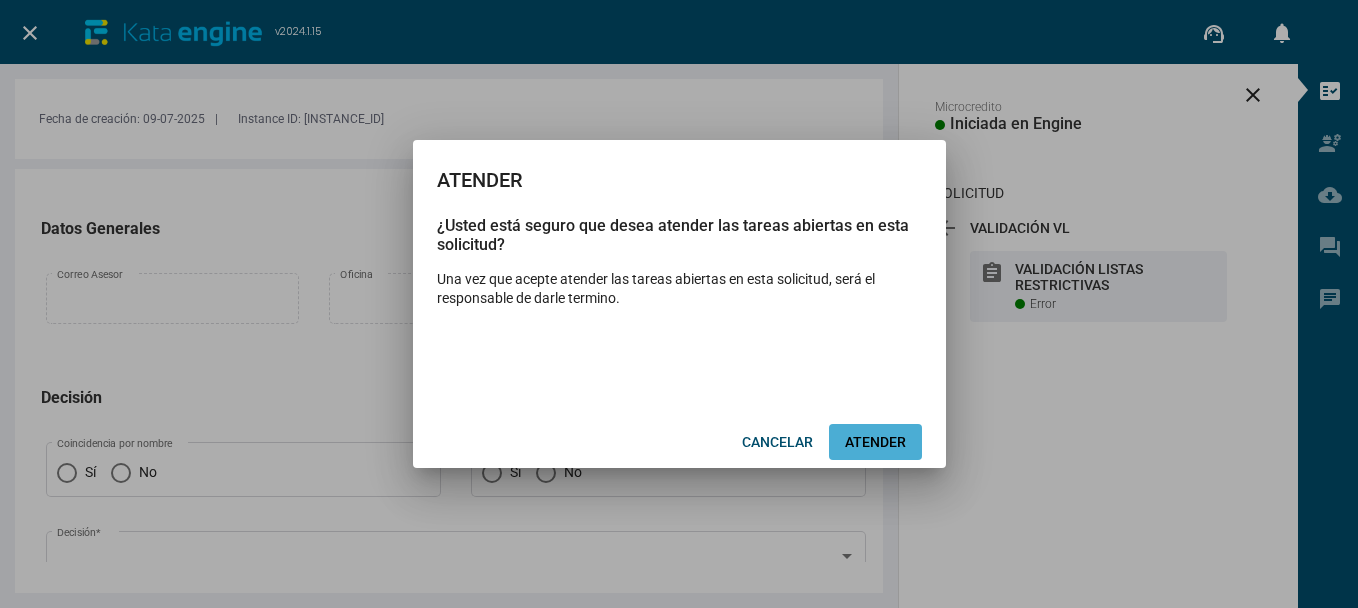 click on "ATENDER" at bounding box center [875, 442] 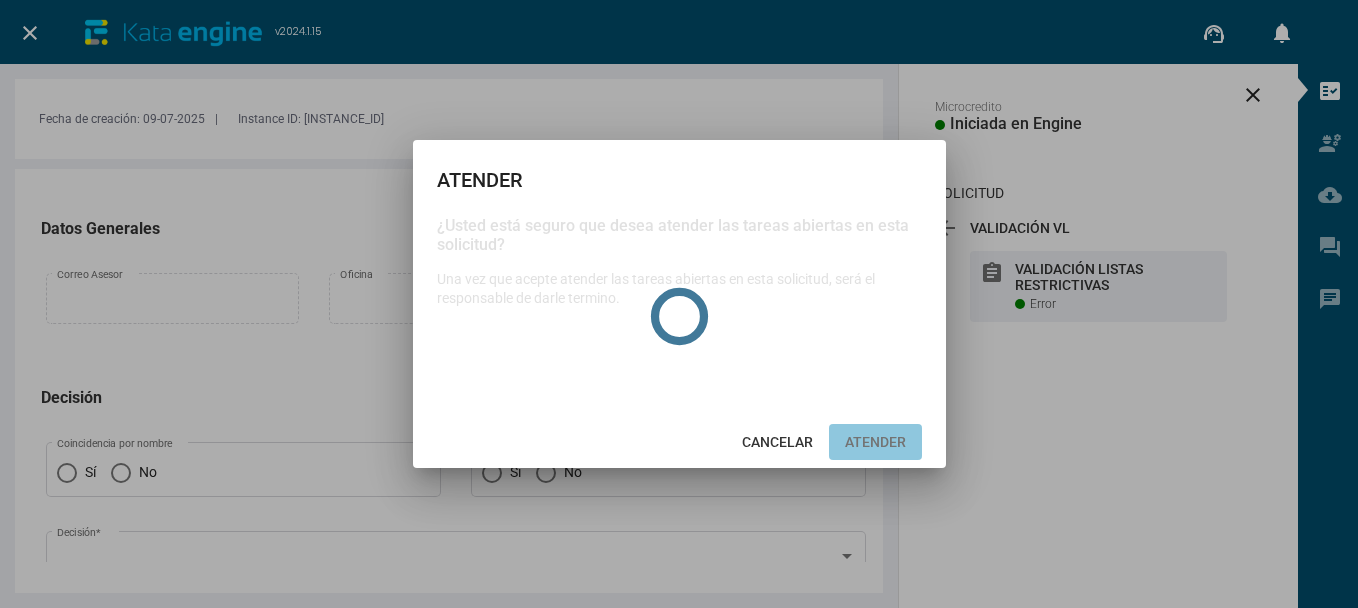 click at bounding box center [679, 304] 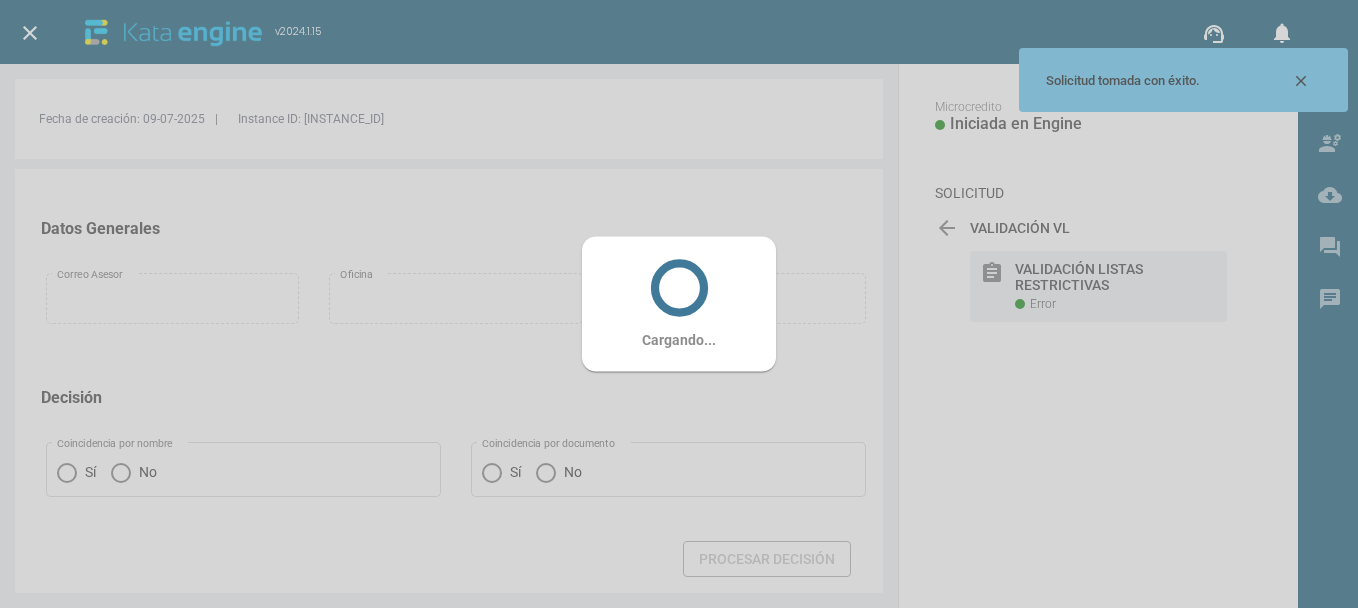 click on "Cargando..." at bounding box center [679, 304] 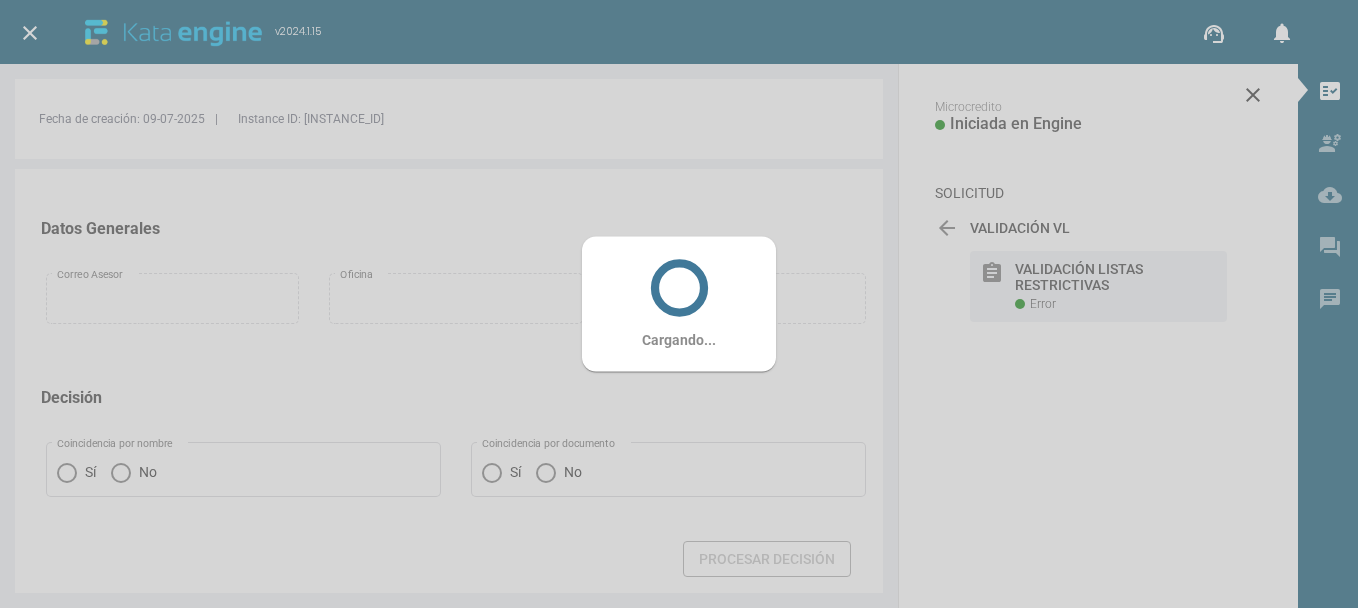 click on "Cargando..." at bounding box center (679, 304) 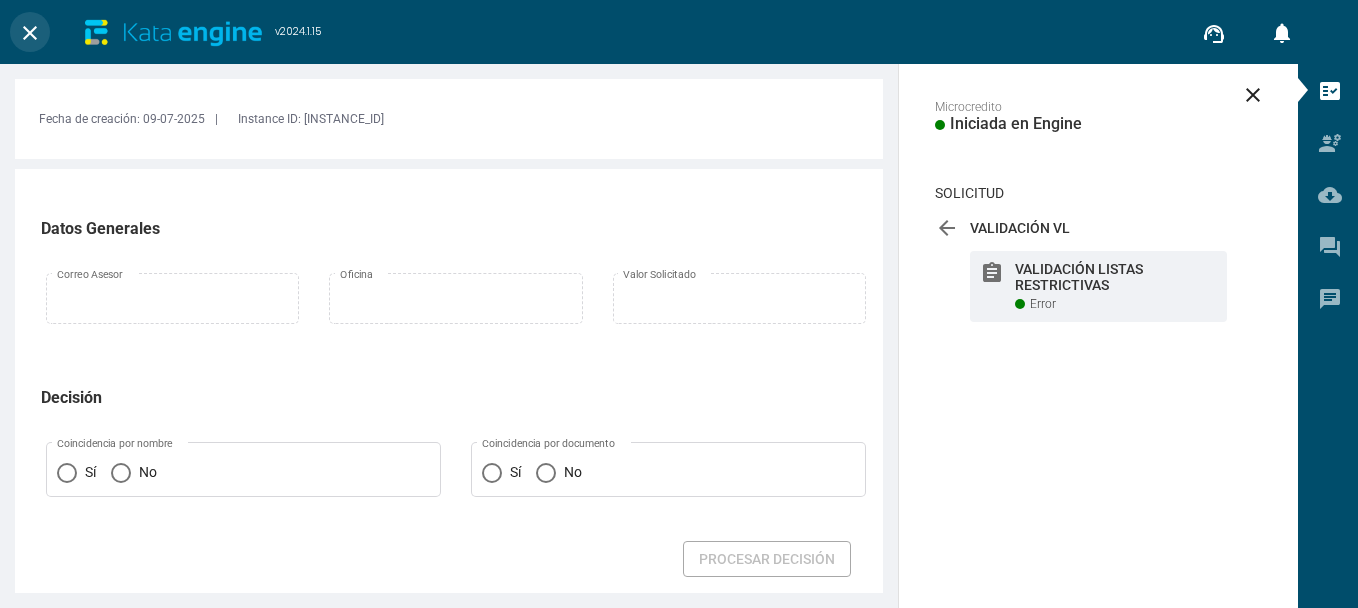 click on "close" at bounding box center [30, 33] 